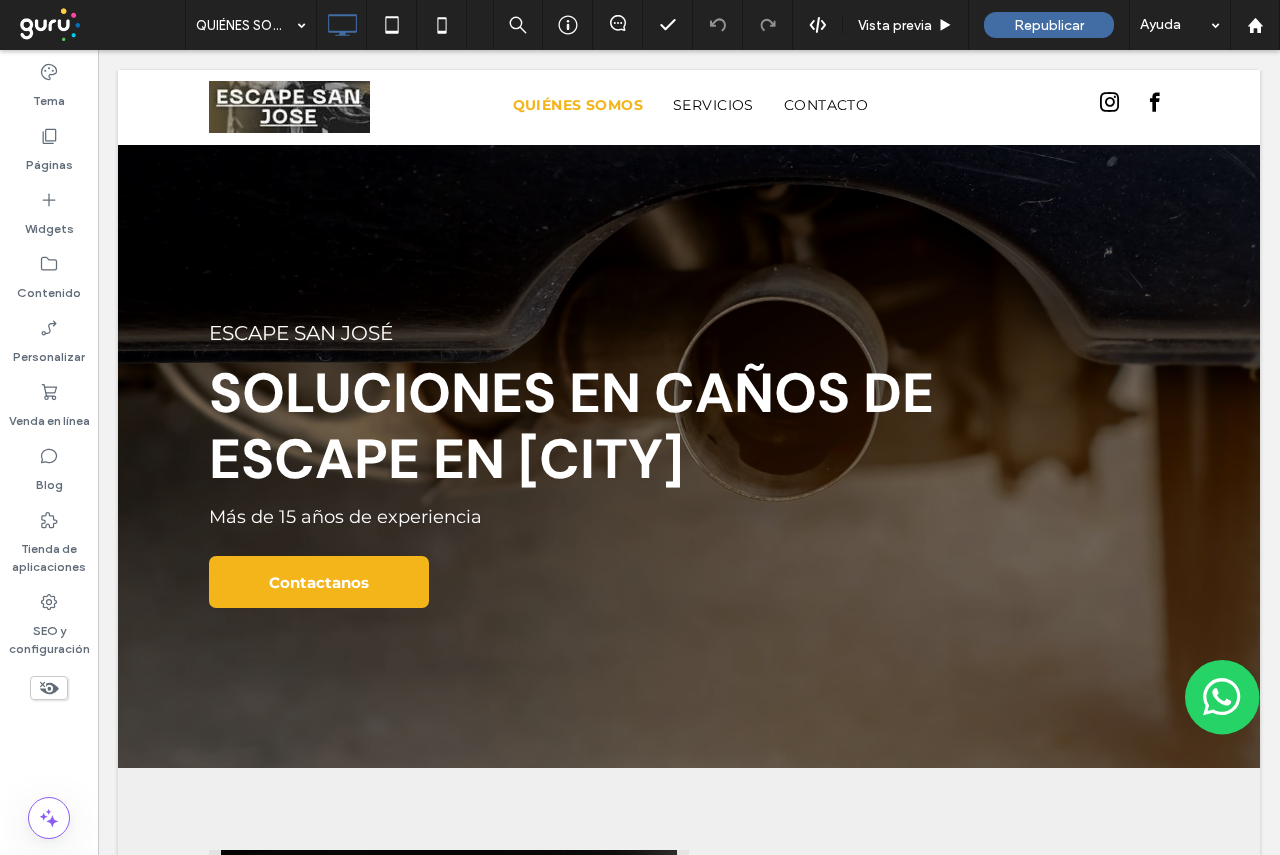 scroll, scrollTop: 0, scrollLeft: 0, axis: both 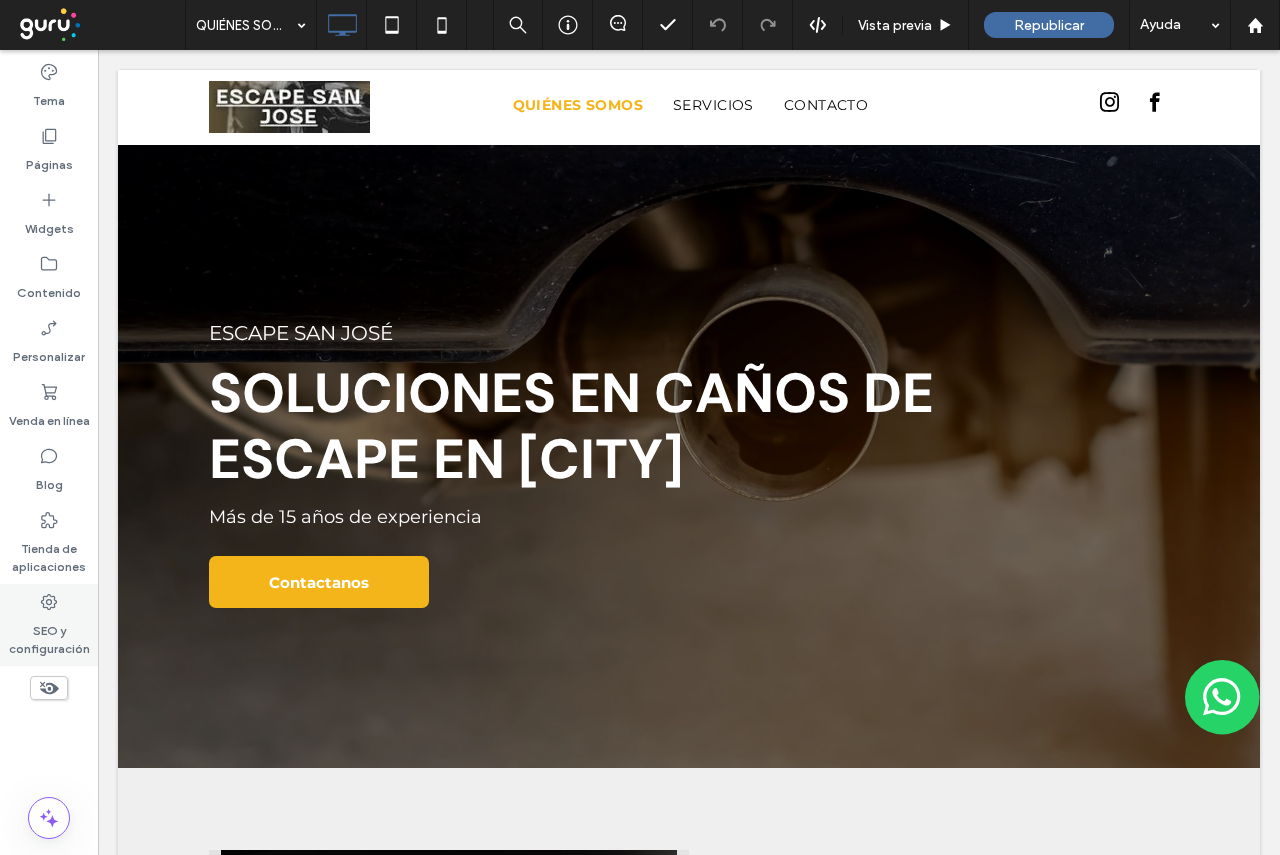 click on "SEO y configuración" at bounding box center [49, 625] 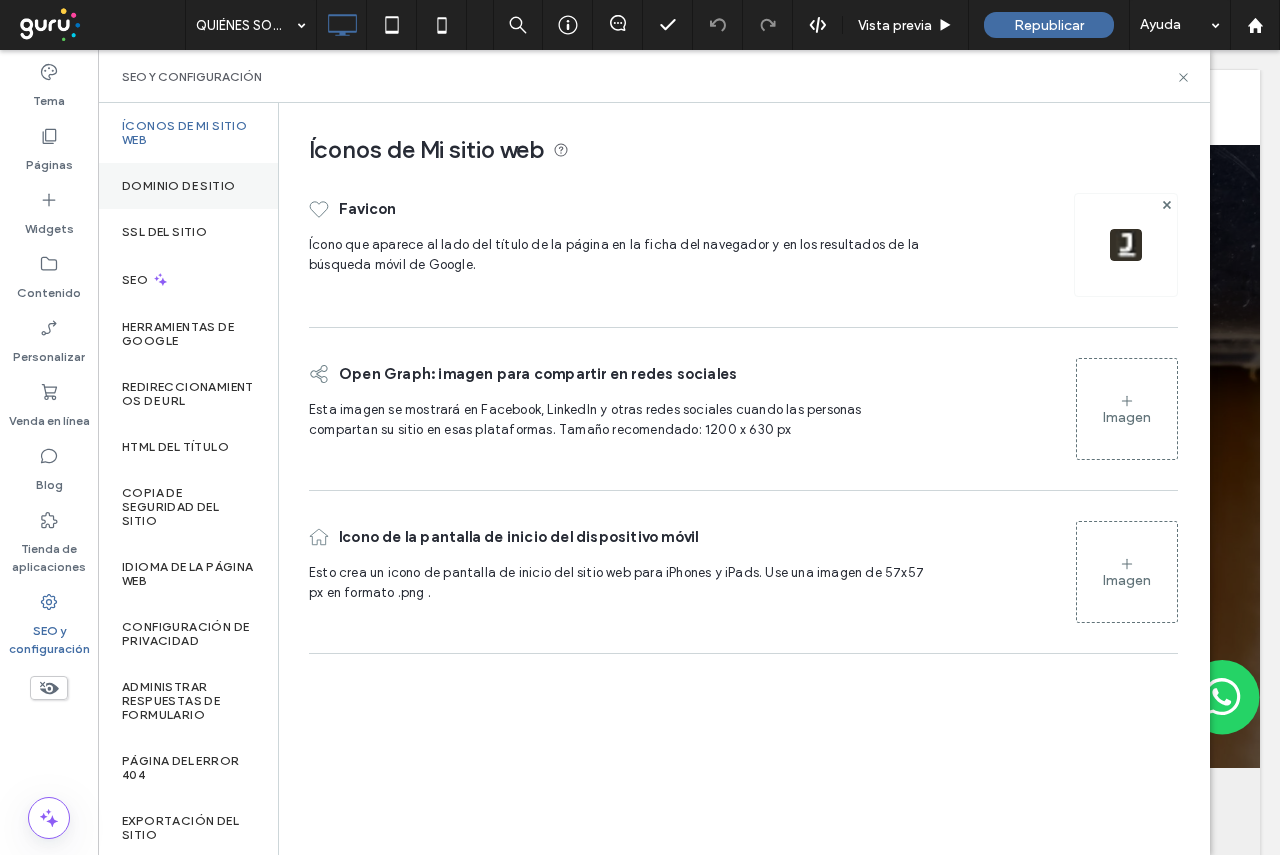 click on "Dominio de sitio" at bounding box center [178, 186] 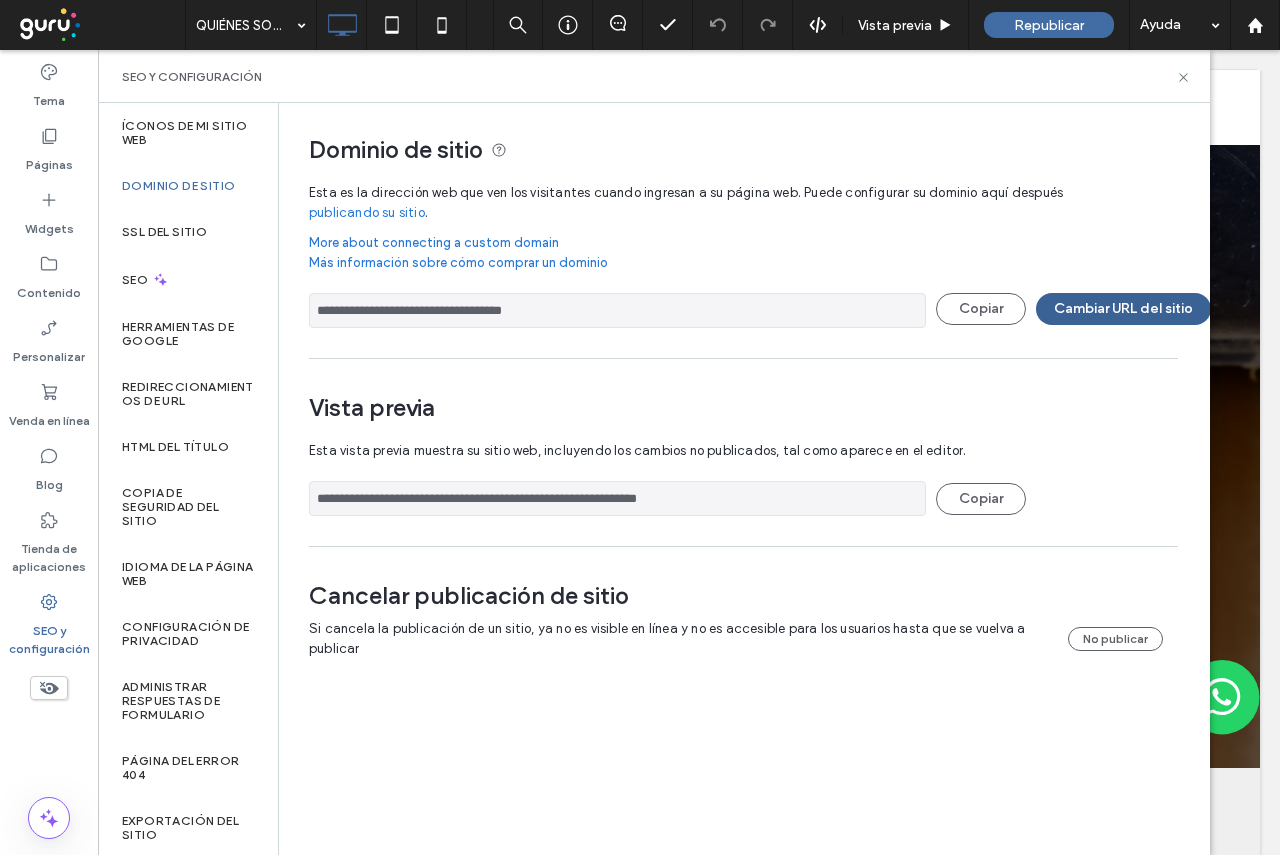 click on "Cambiar URL del sitio" at bounding box center (1123, 309) 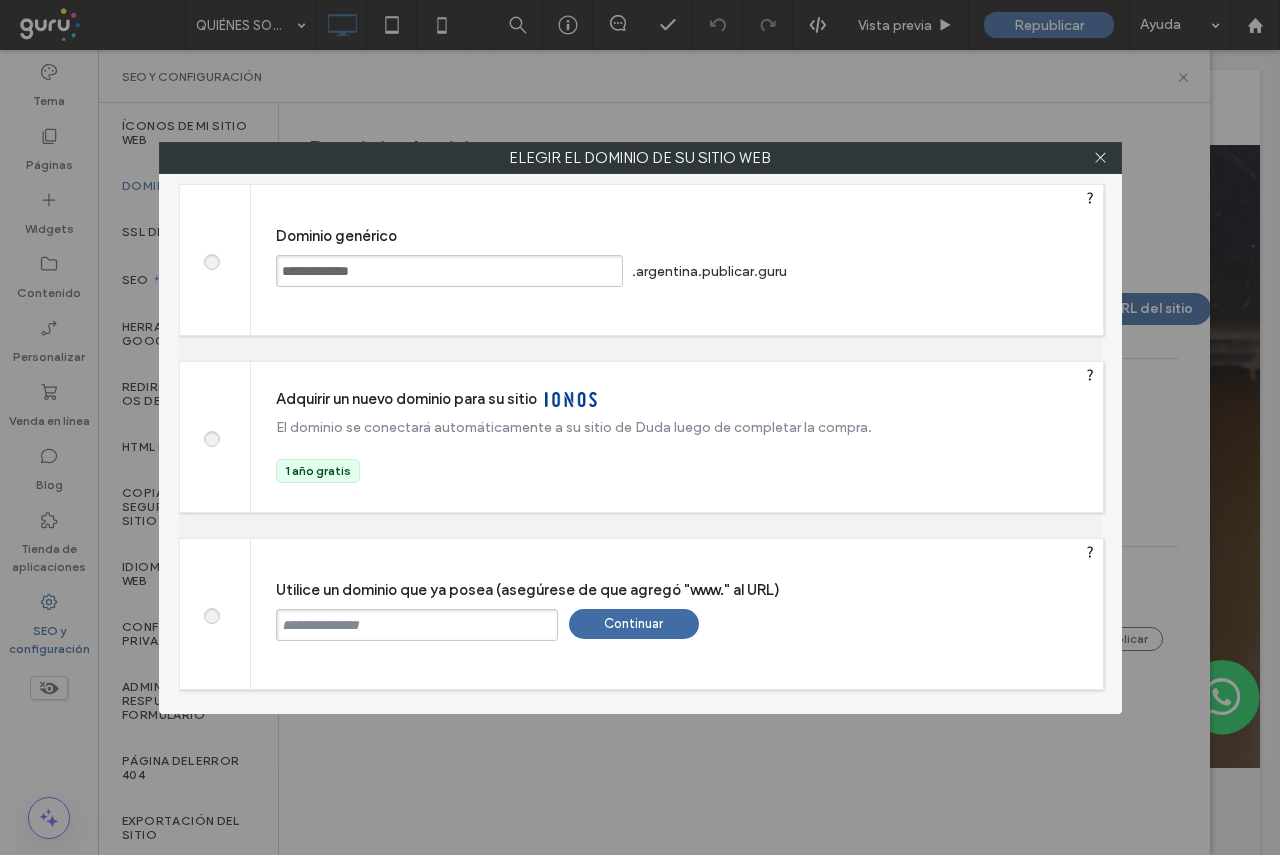 click at bounding box center [417, 625] 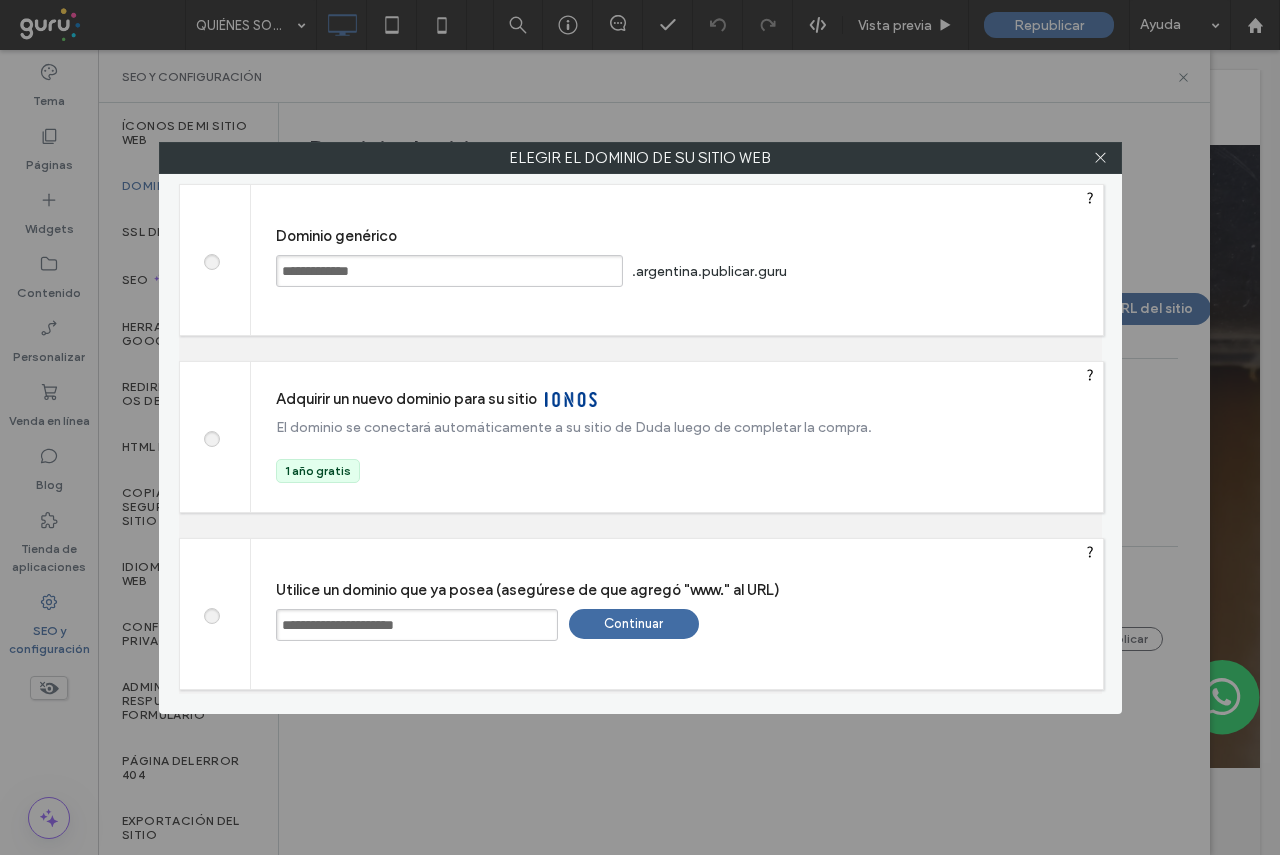 type on "**********" 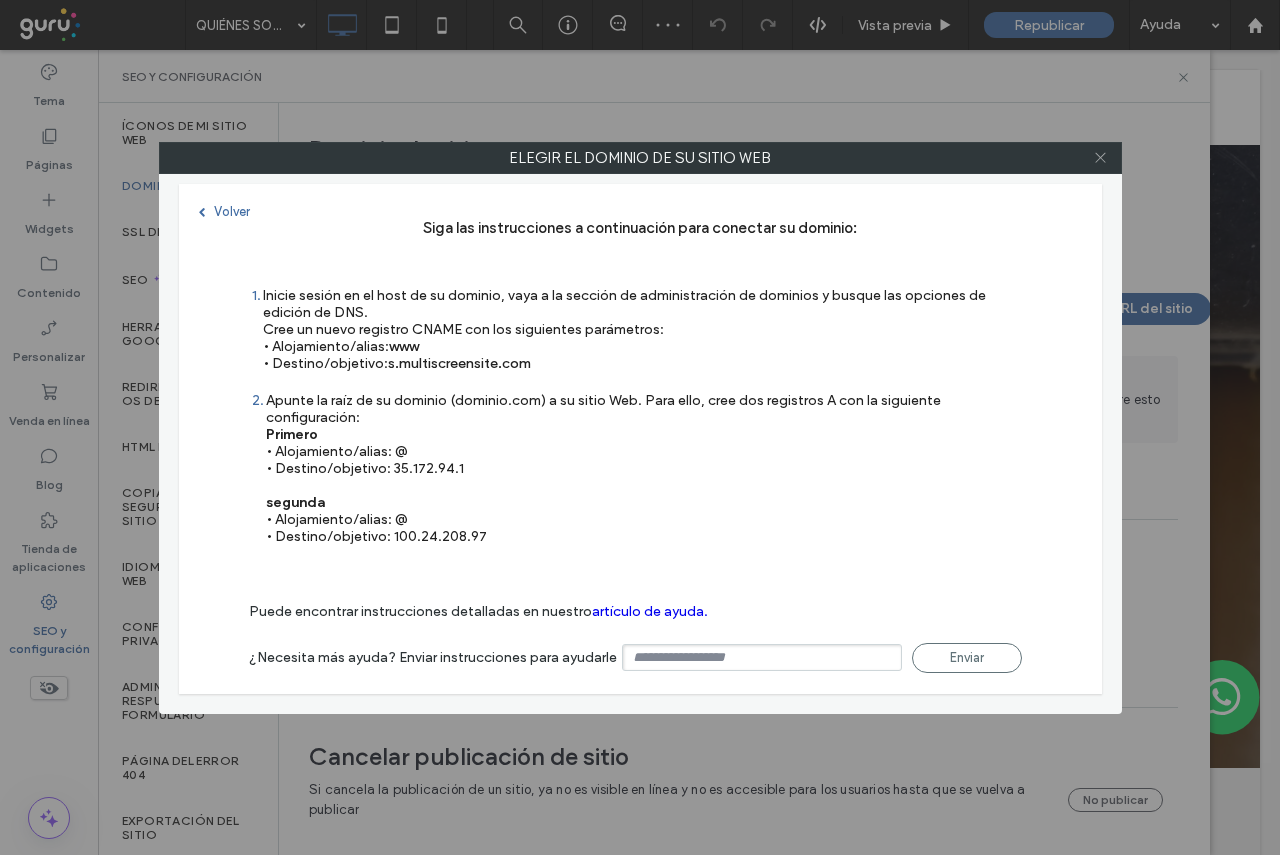 click 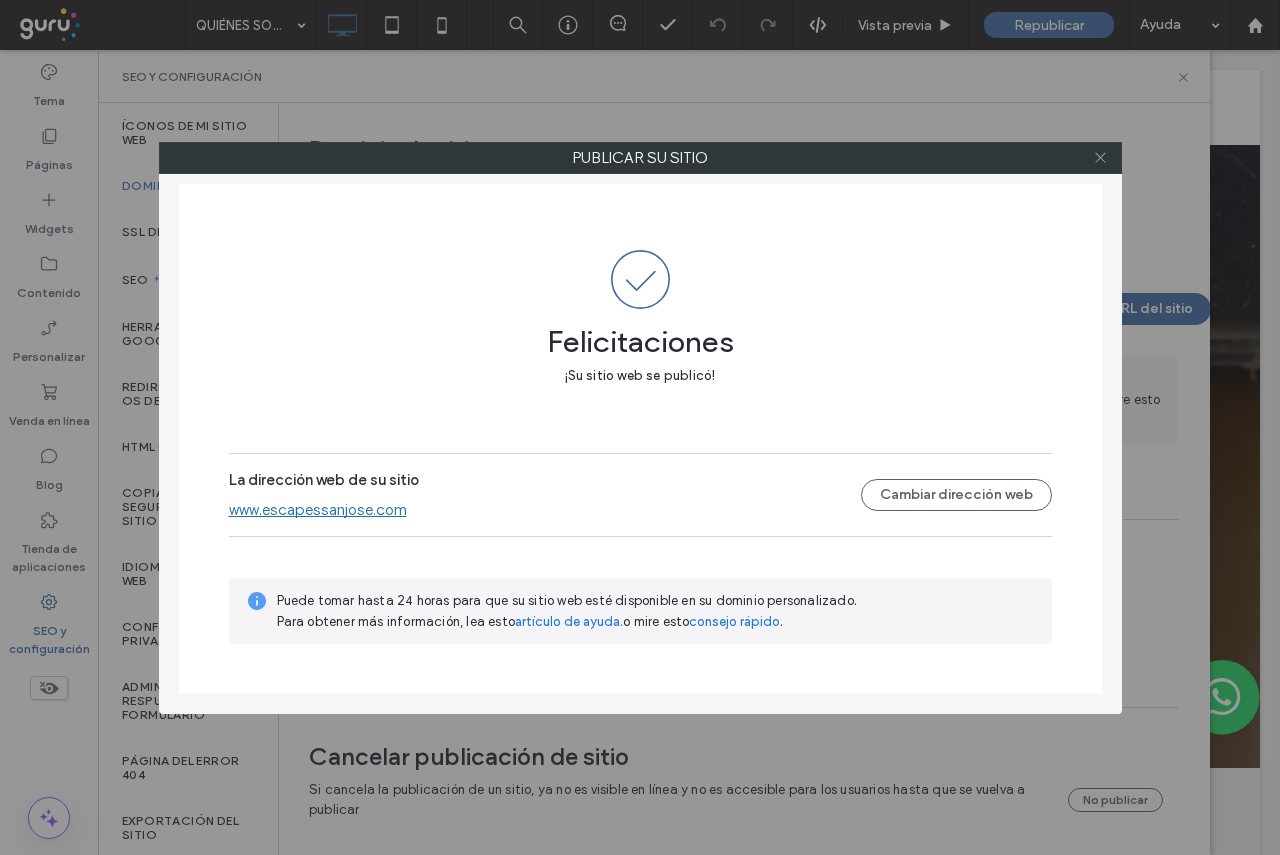 click 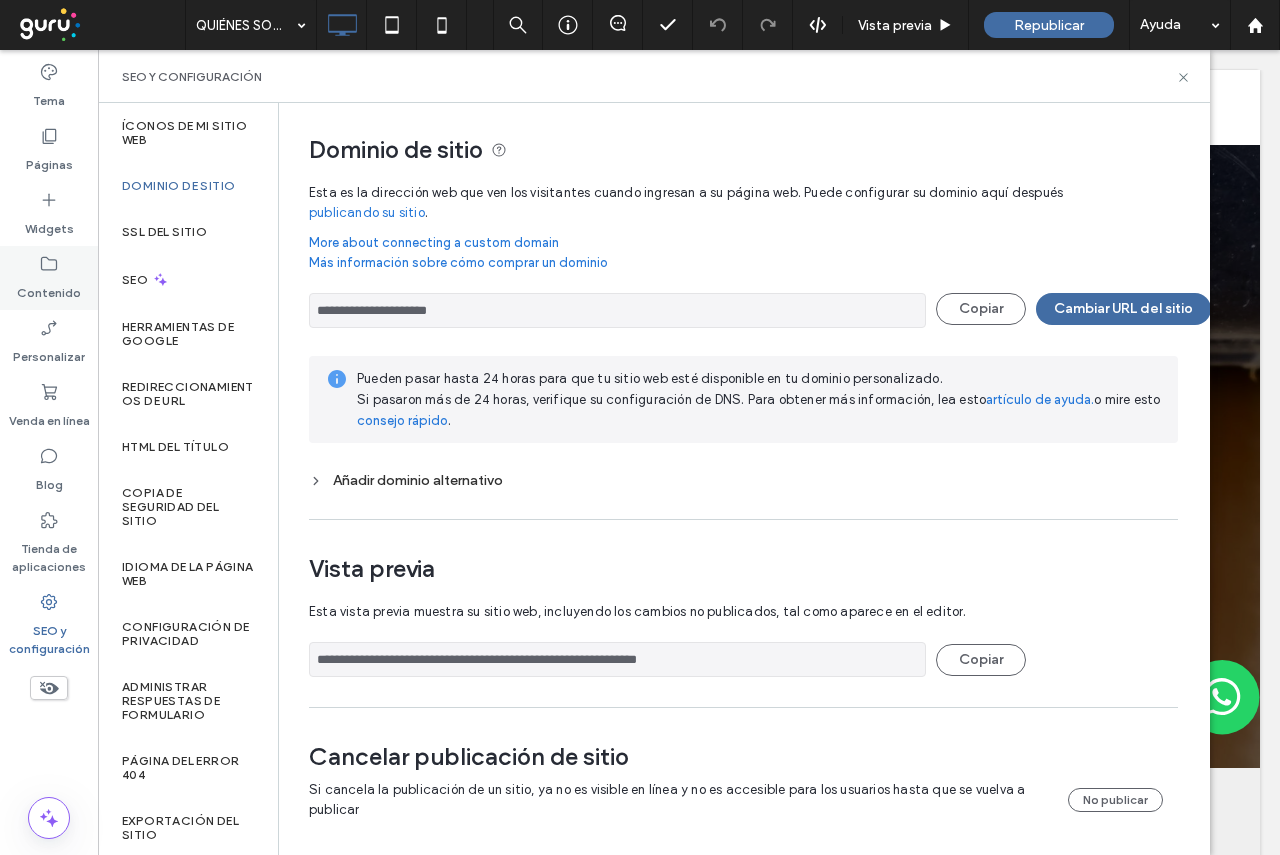 click 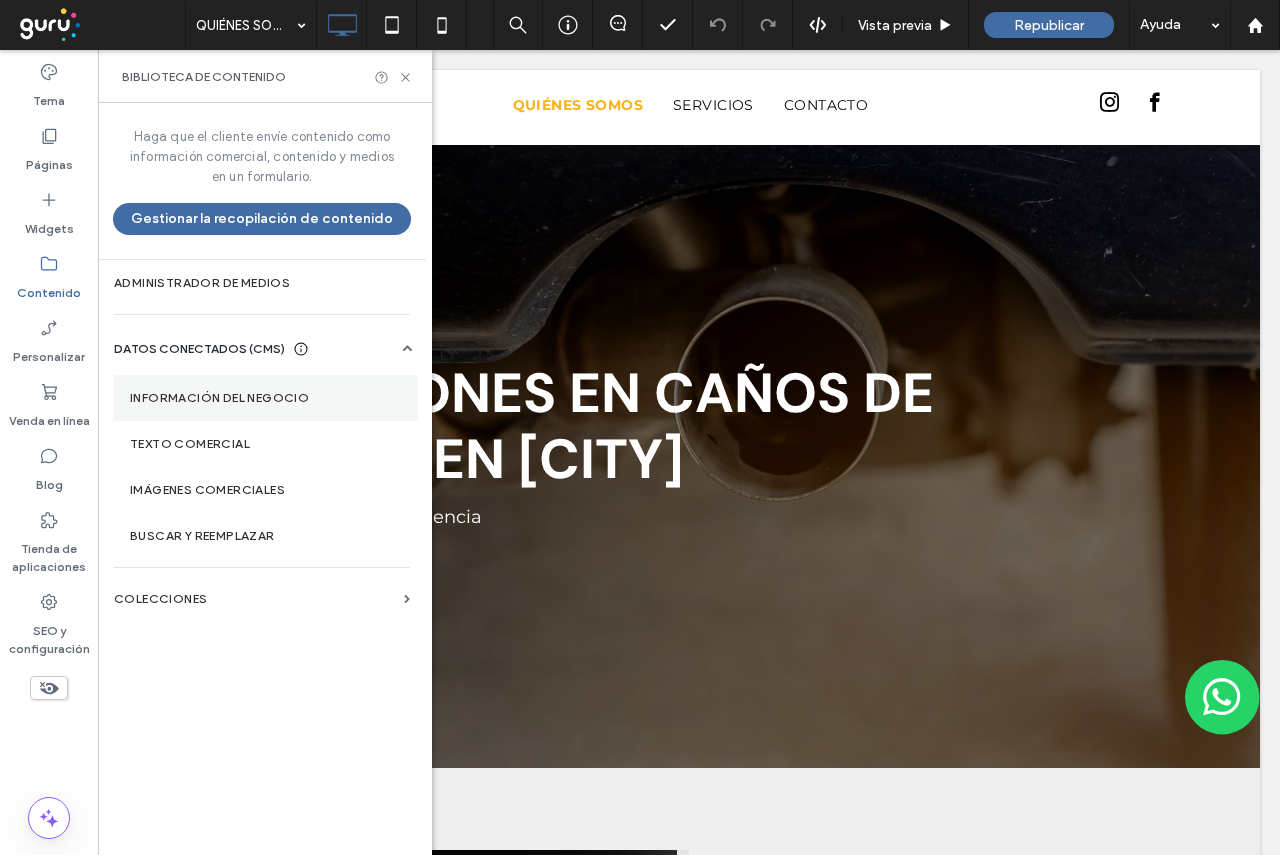 click on "Información del negocio" at bounding box center (266, 398) 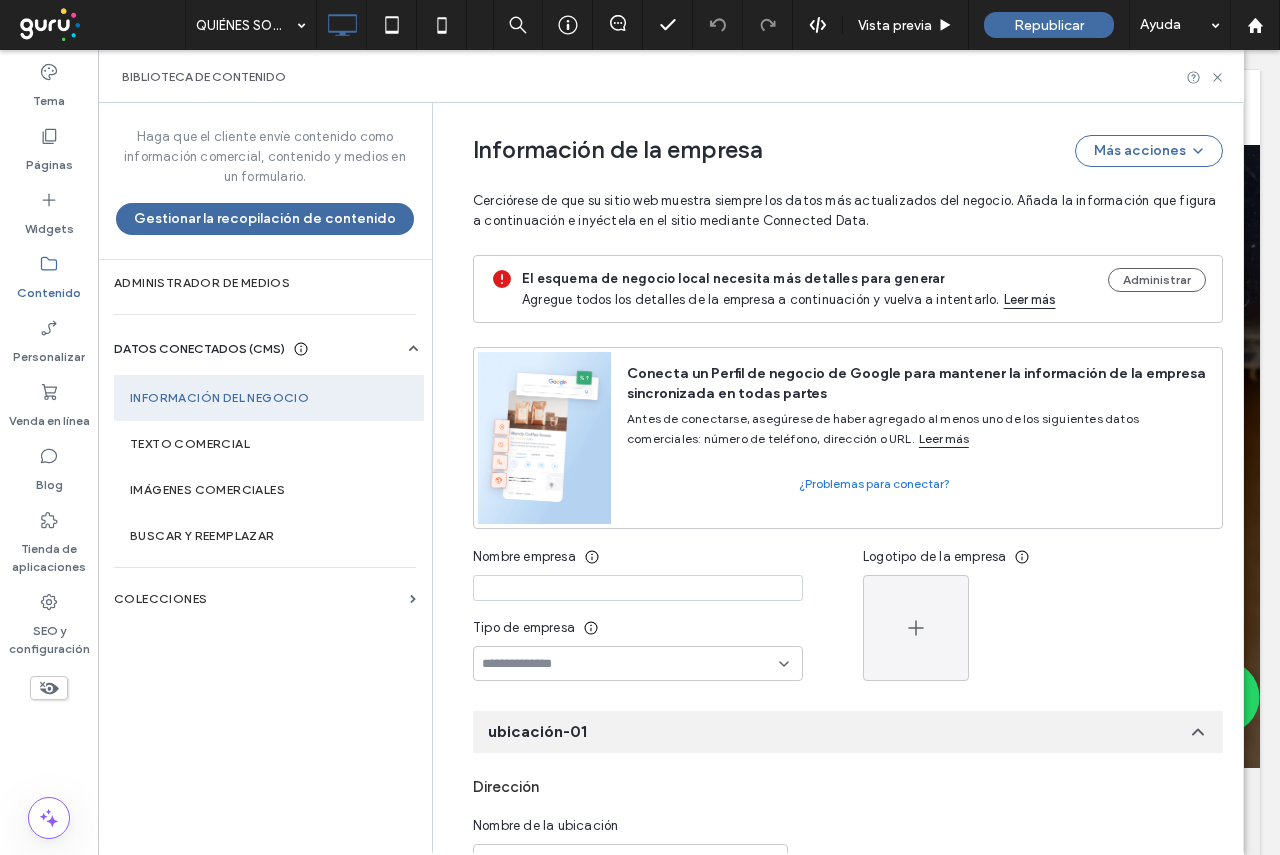 scroll, scrollTop: 217, scrollLeft: 0, axis: vertical 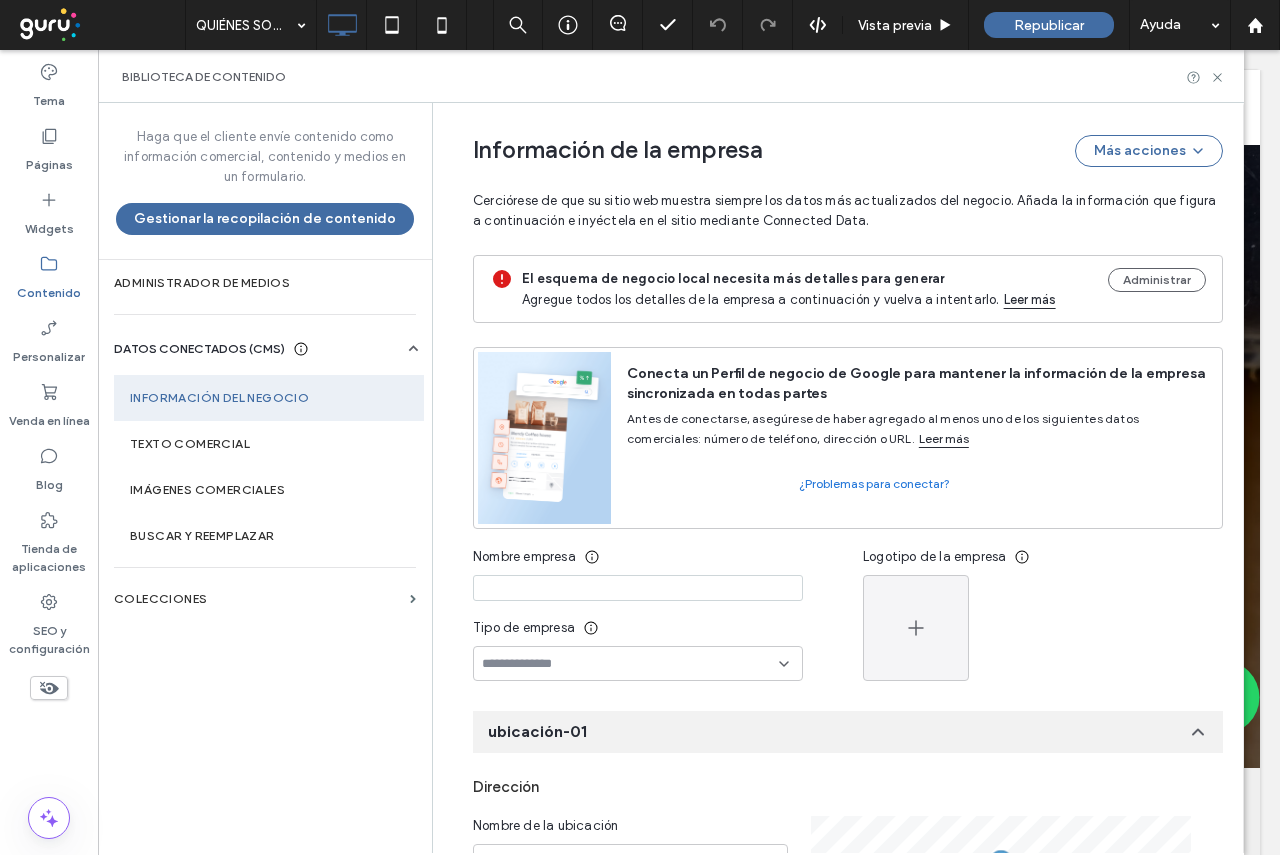 click at bounding box center [638, 588] 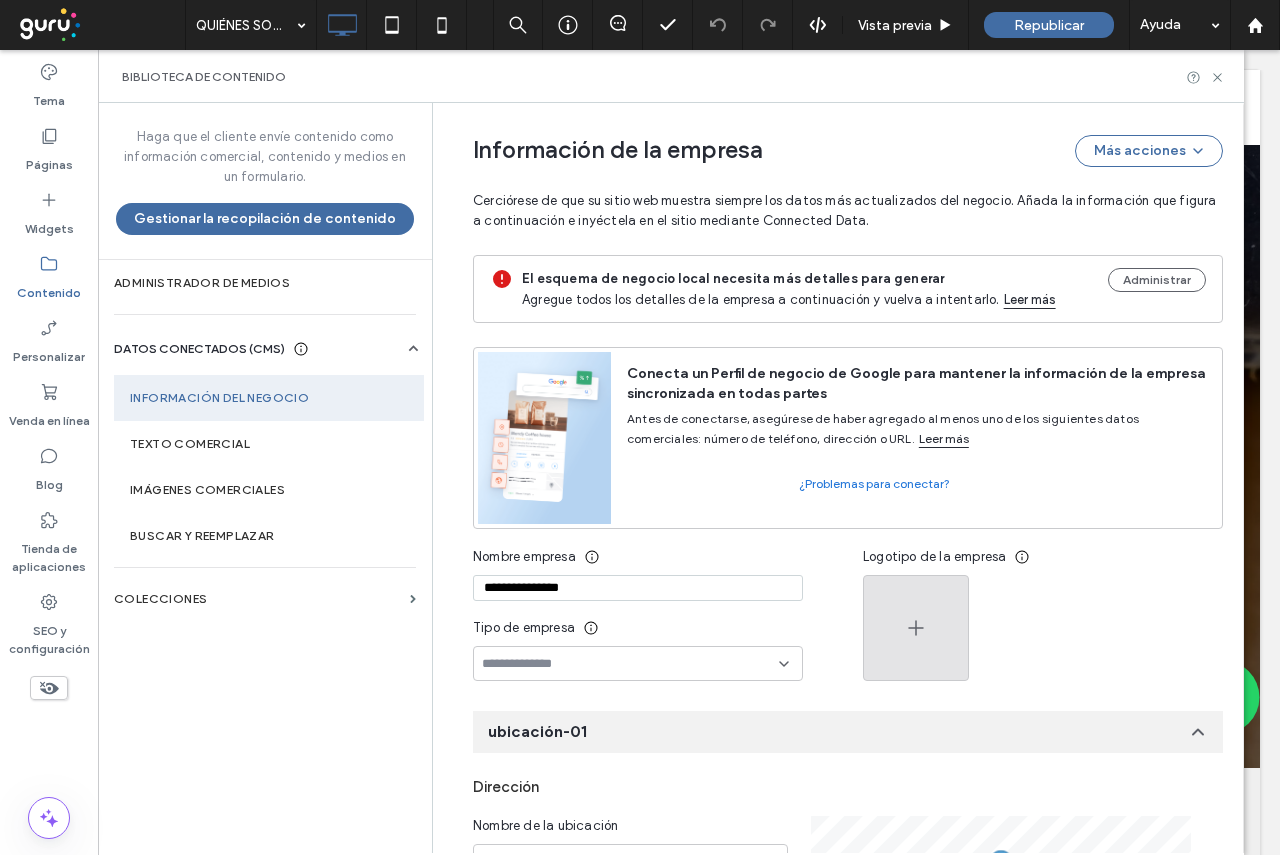 type on "**********" 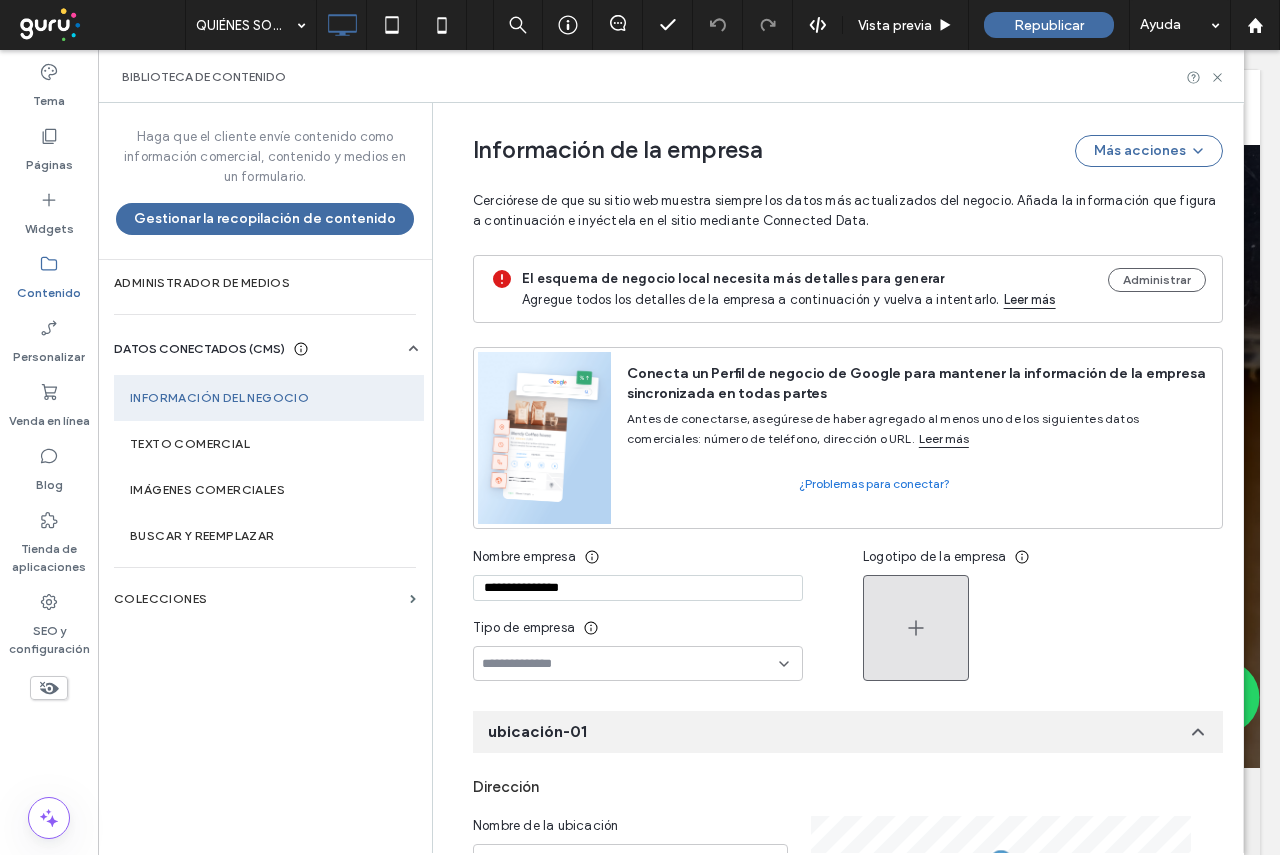 click at bounding box center [916, 628] 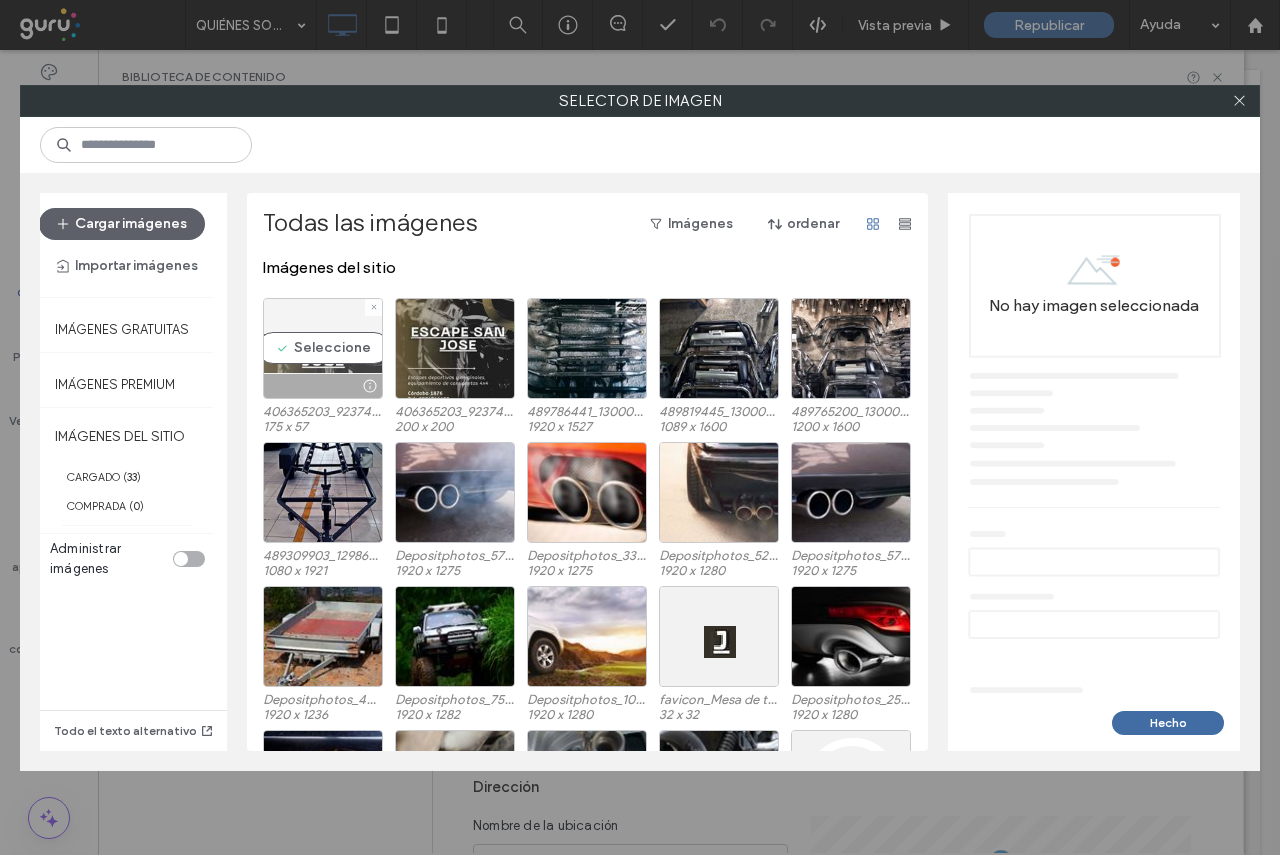 click on "Seleccione" at bounding box center (323, 348) 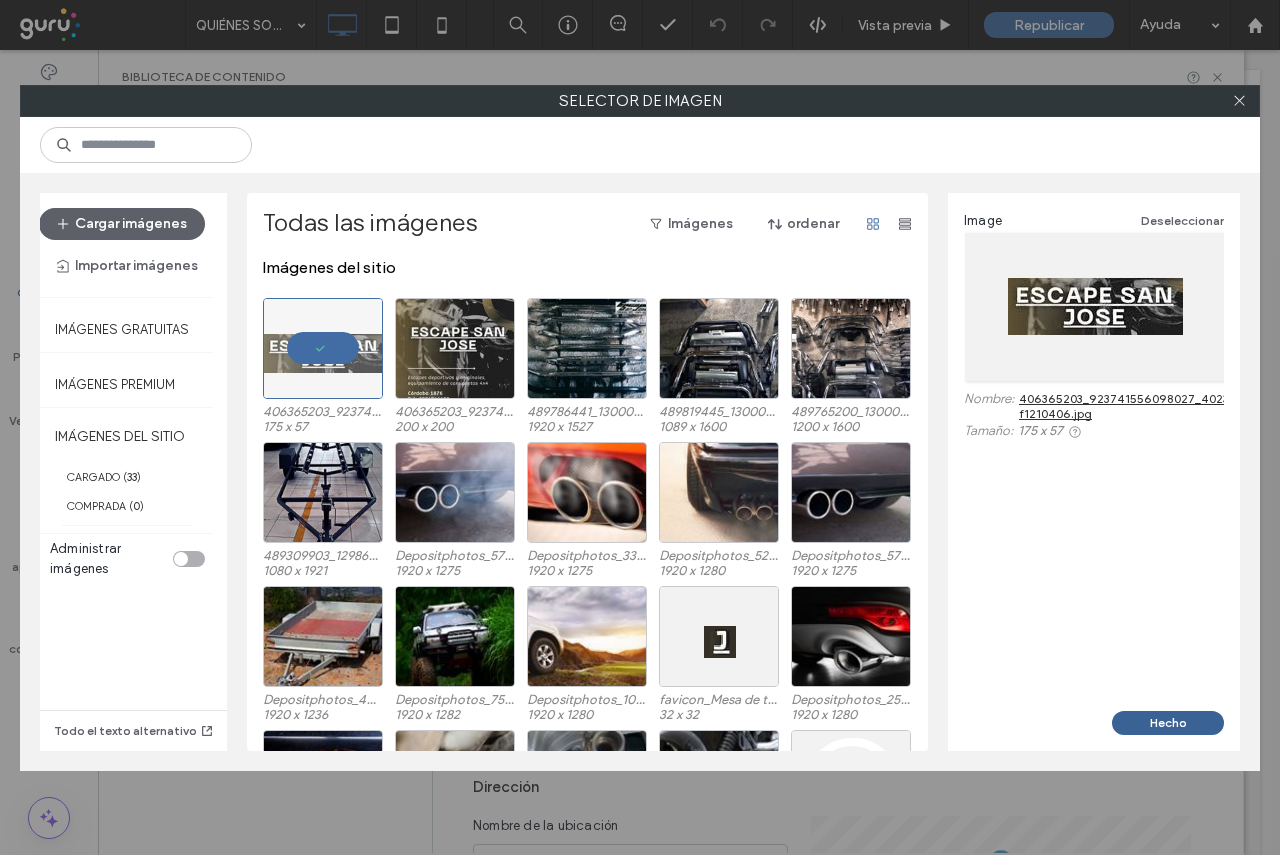 click on "Hecho" at bounding box center [1168, 723] 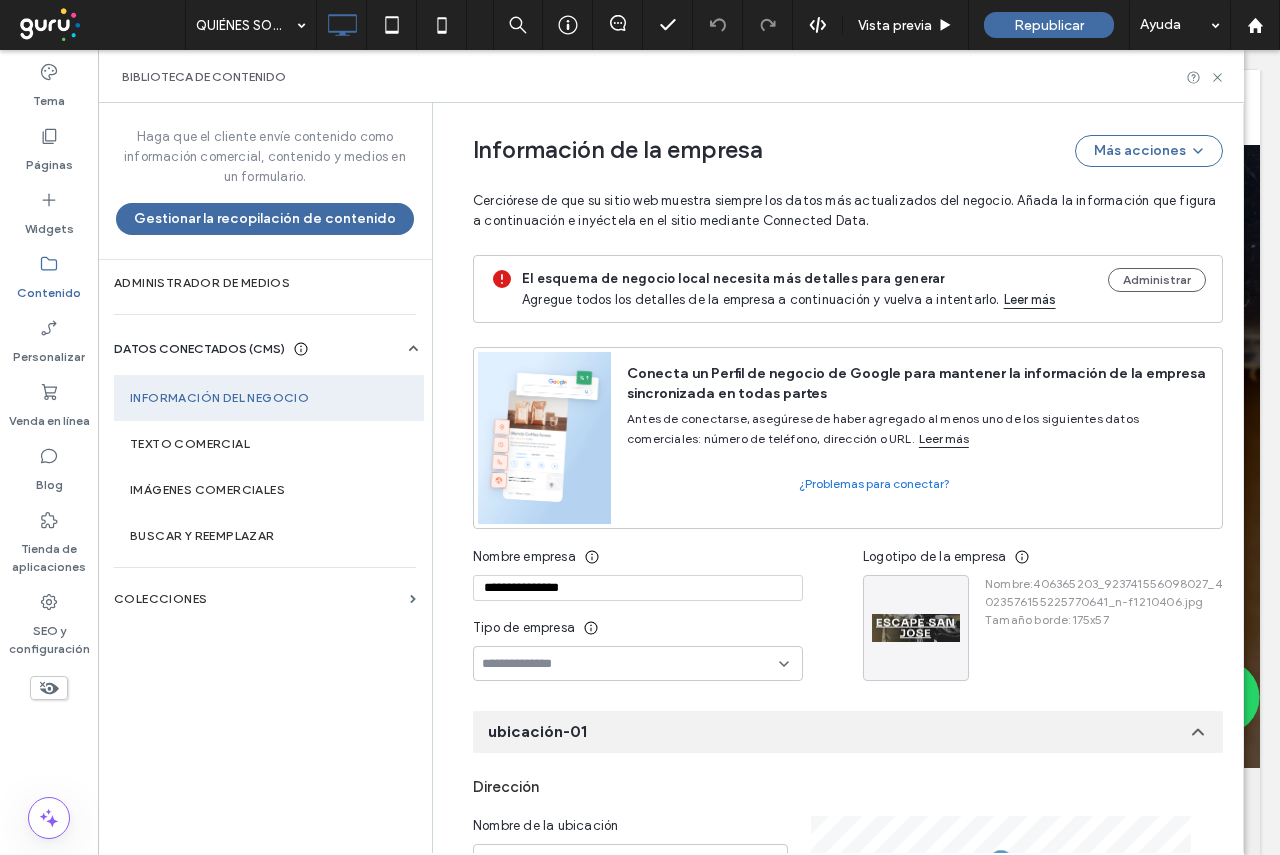 click at bounding box center [638, 663] 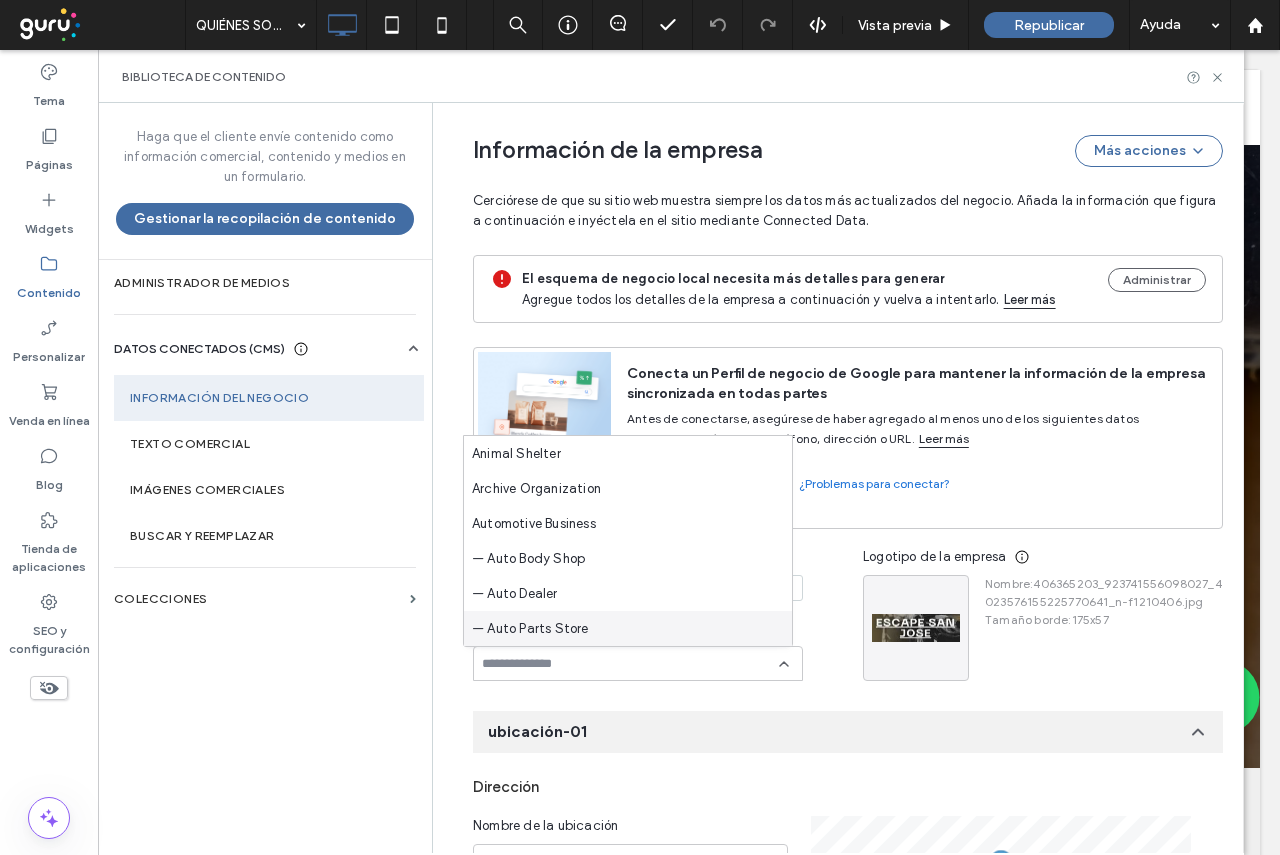click on "— Auto Parts Store" at bounding box center (530, 629) 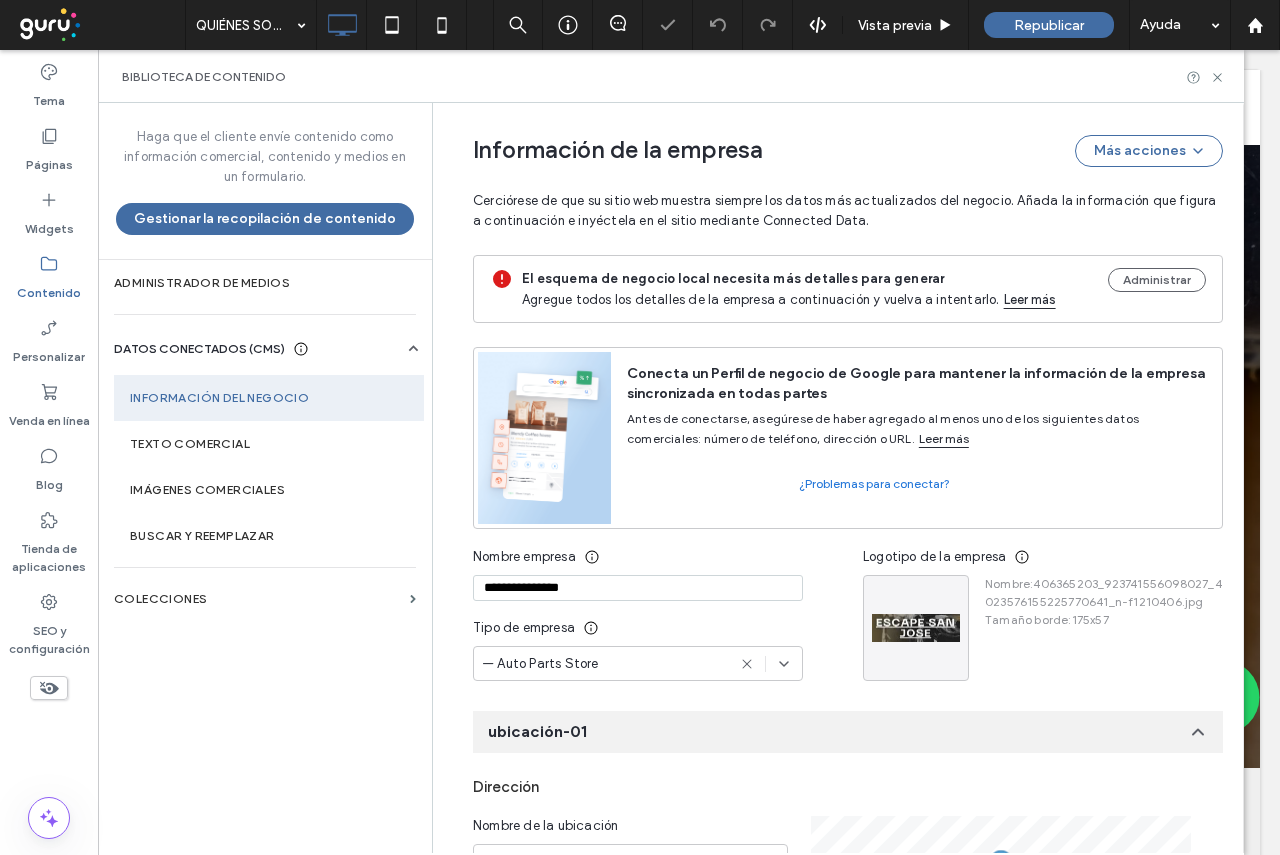 click on "**********" at bounding box center [833, 956] 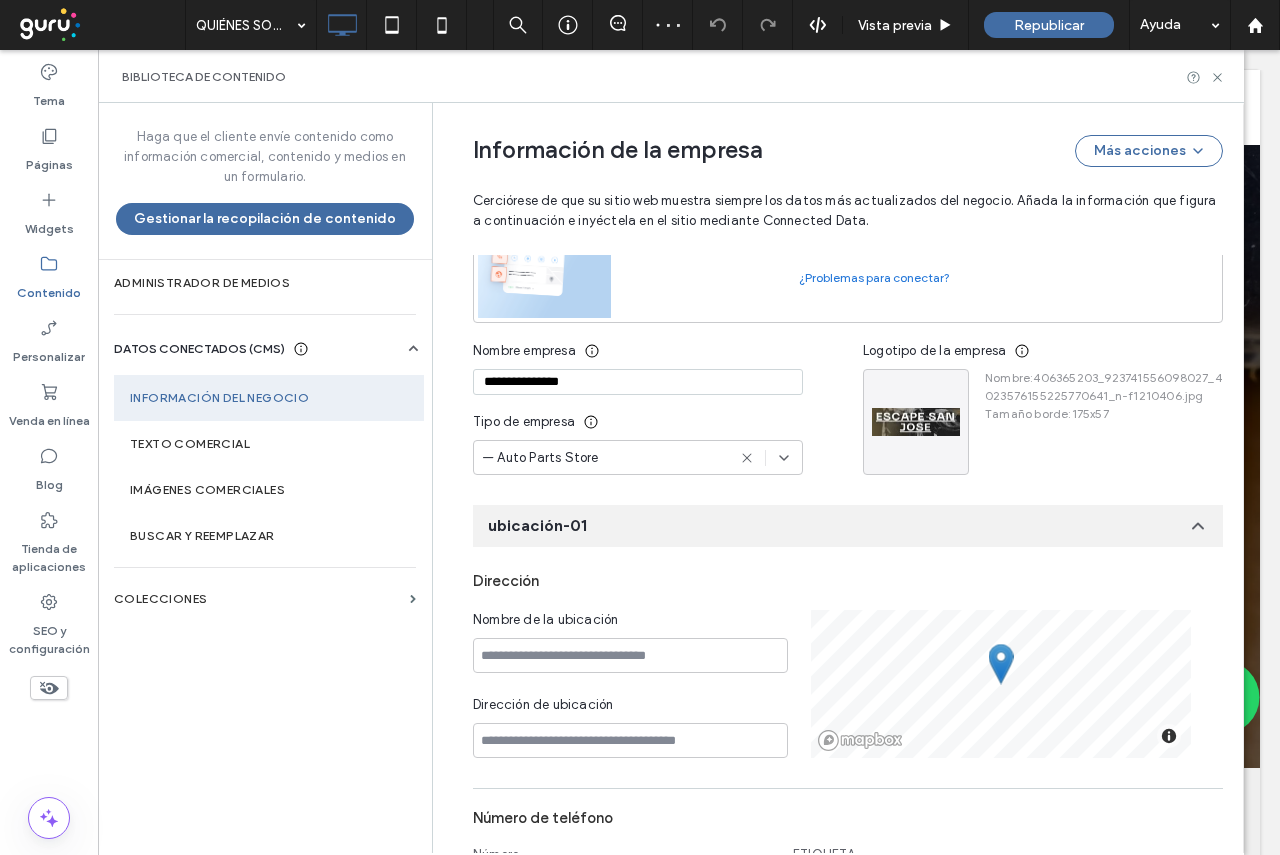 scroll, scrollTop: 300, scrollLeft: 0, axis: vertical 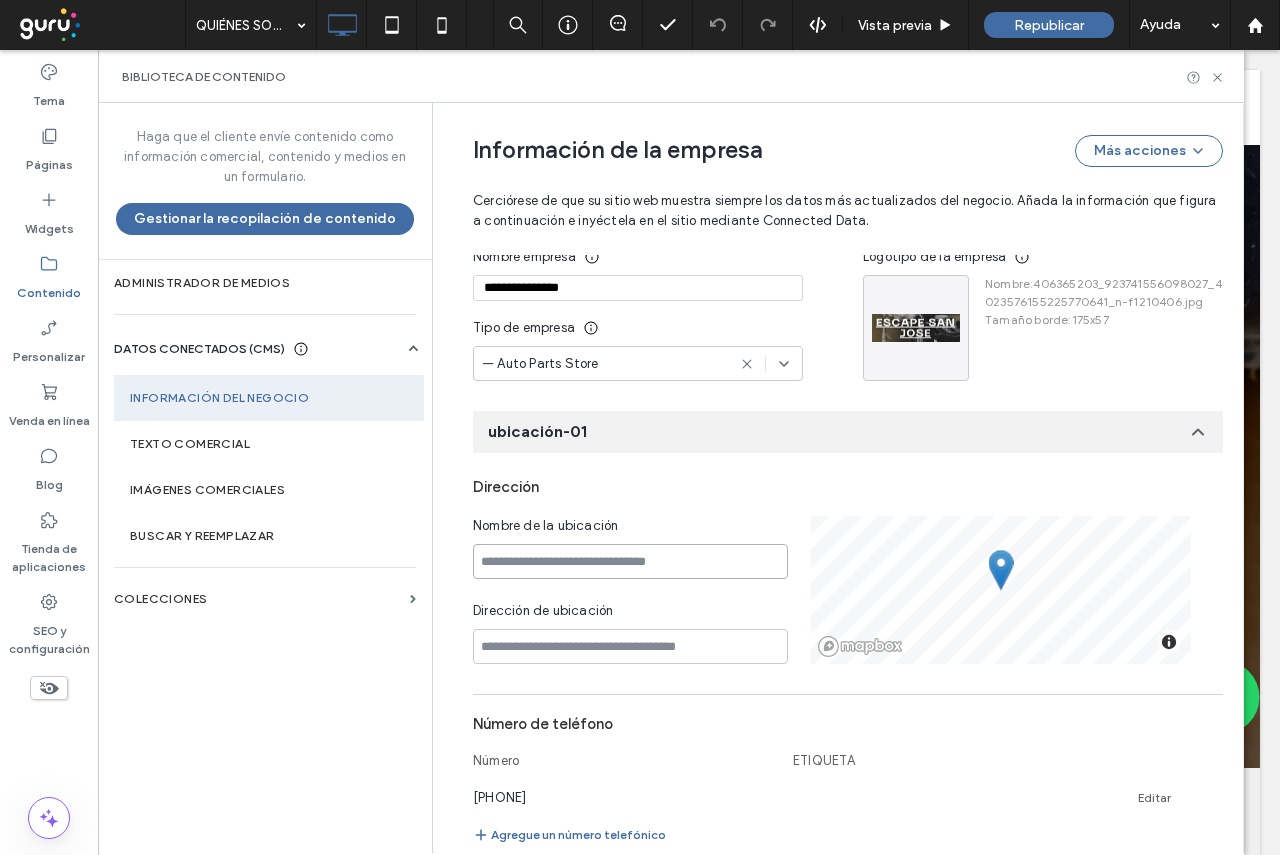 click at bounding box center (630, 561) 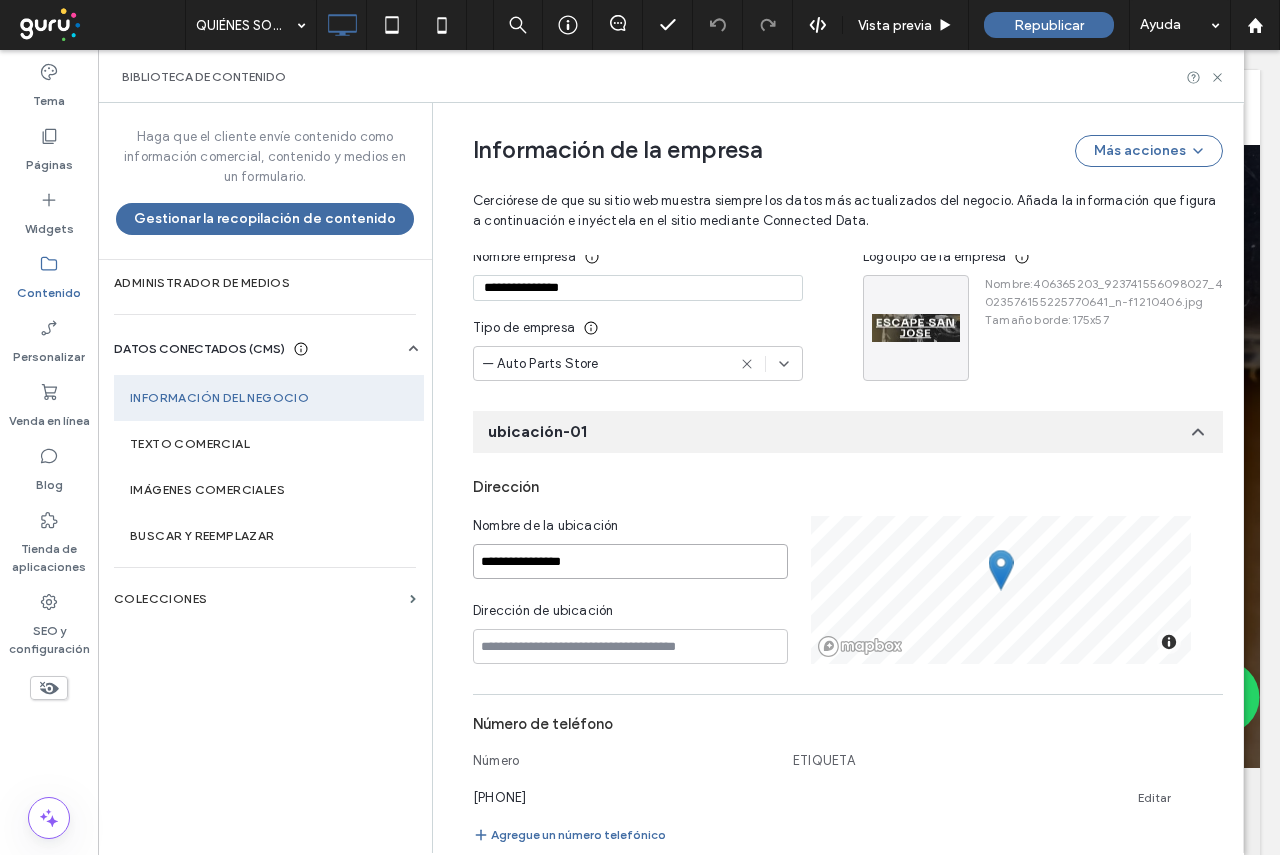 type on "**********" 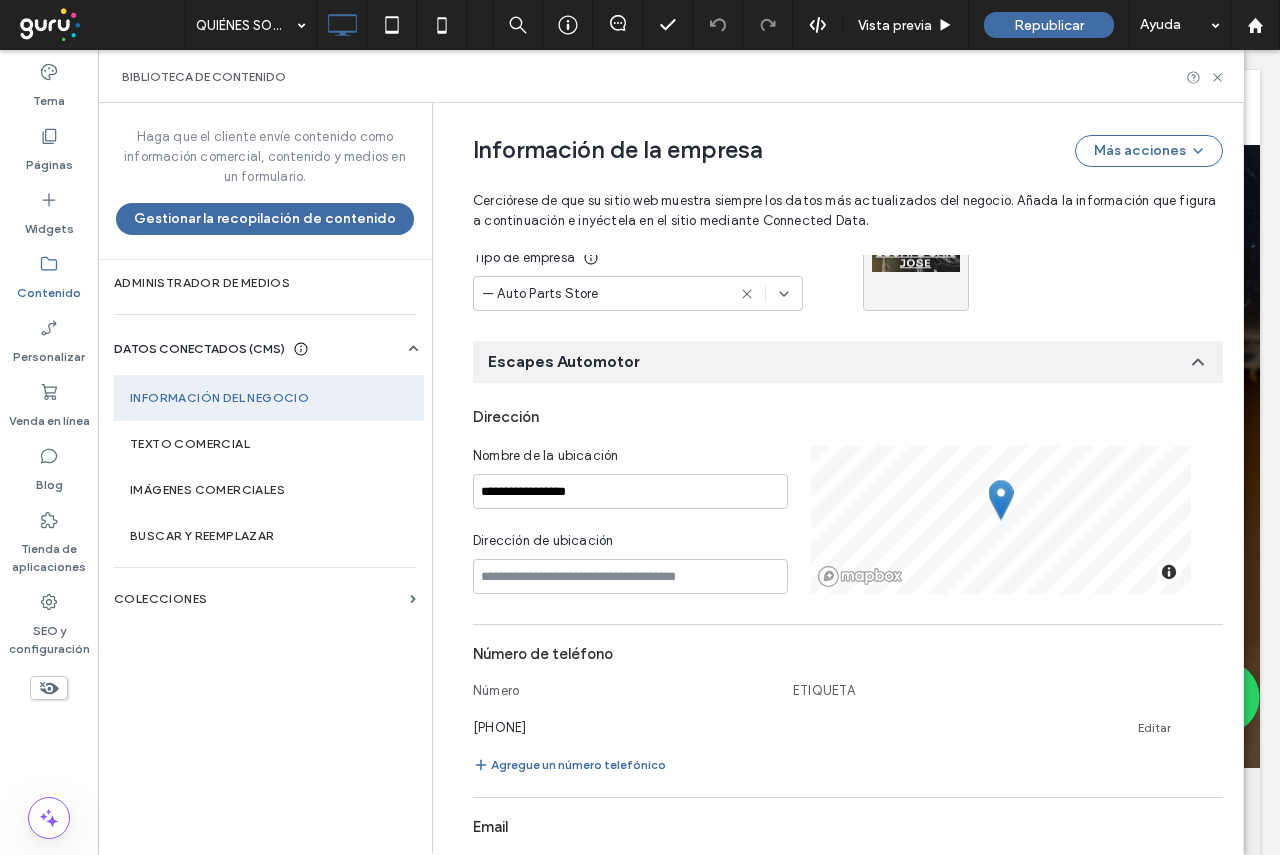 scroll, scrollTop: 424, scrollLeft: 0, axis: vertical 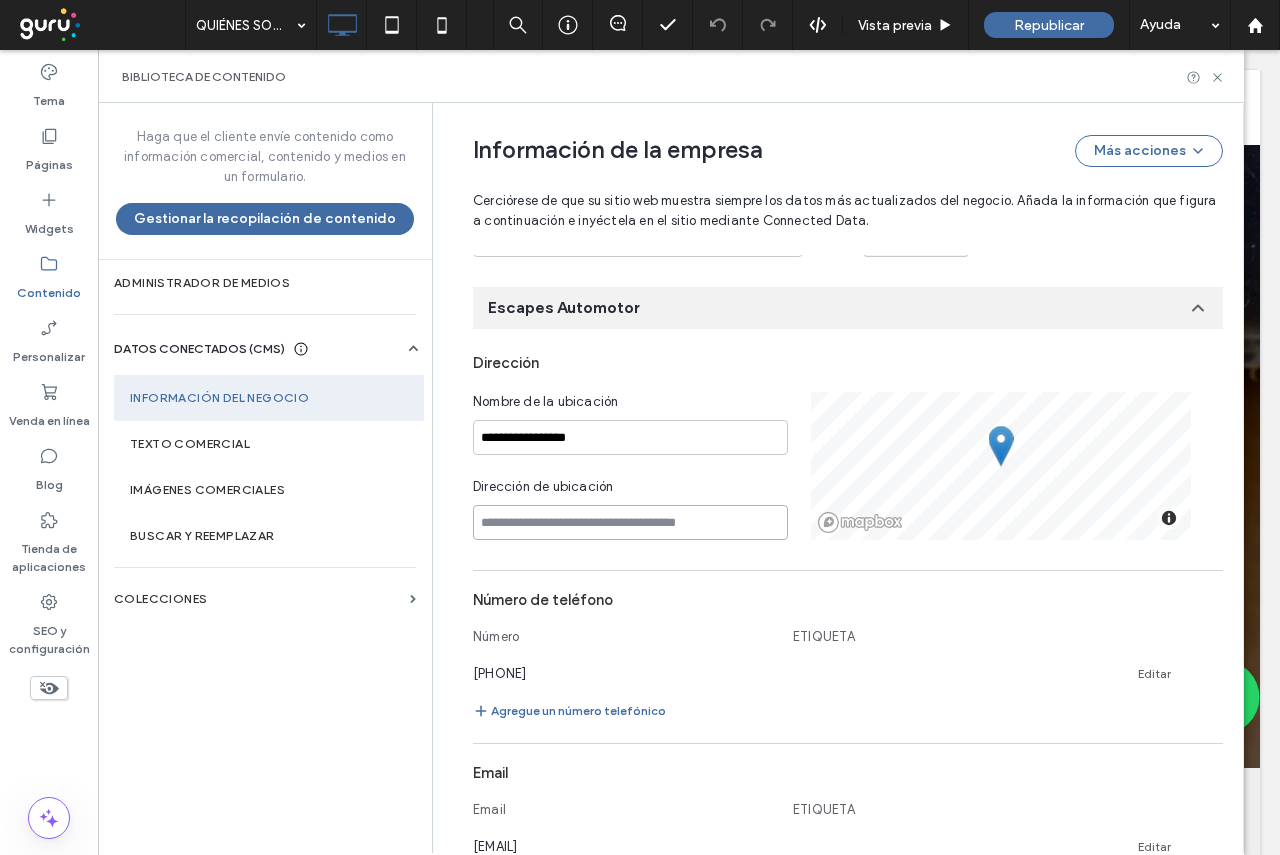 click at bounding box center (630, 522) 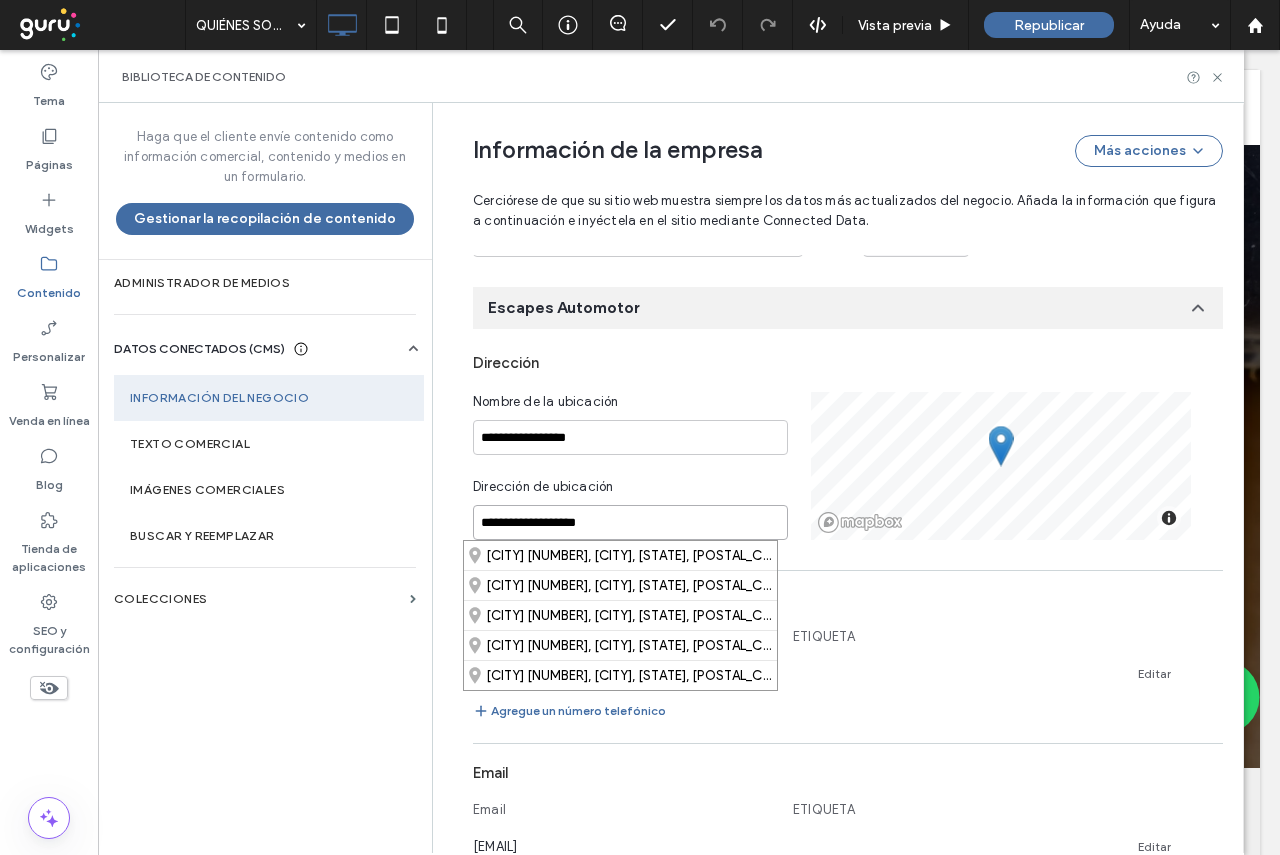 click on "**********" at bounding box center (630, 522) 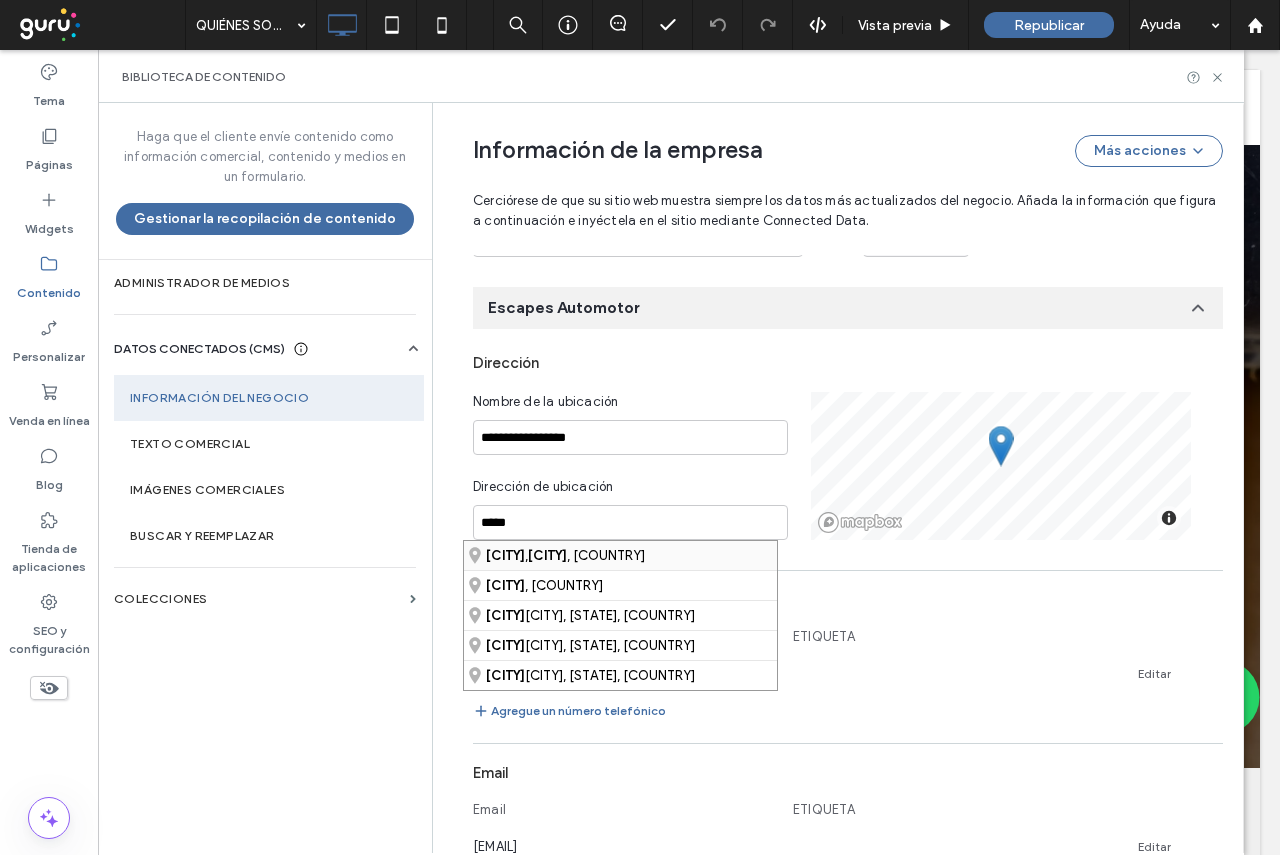 click on "[CITY] ,  [STATE] , [COUNTRY]" at bounding box center (620, 555) 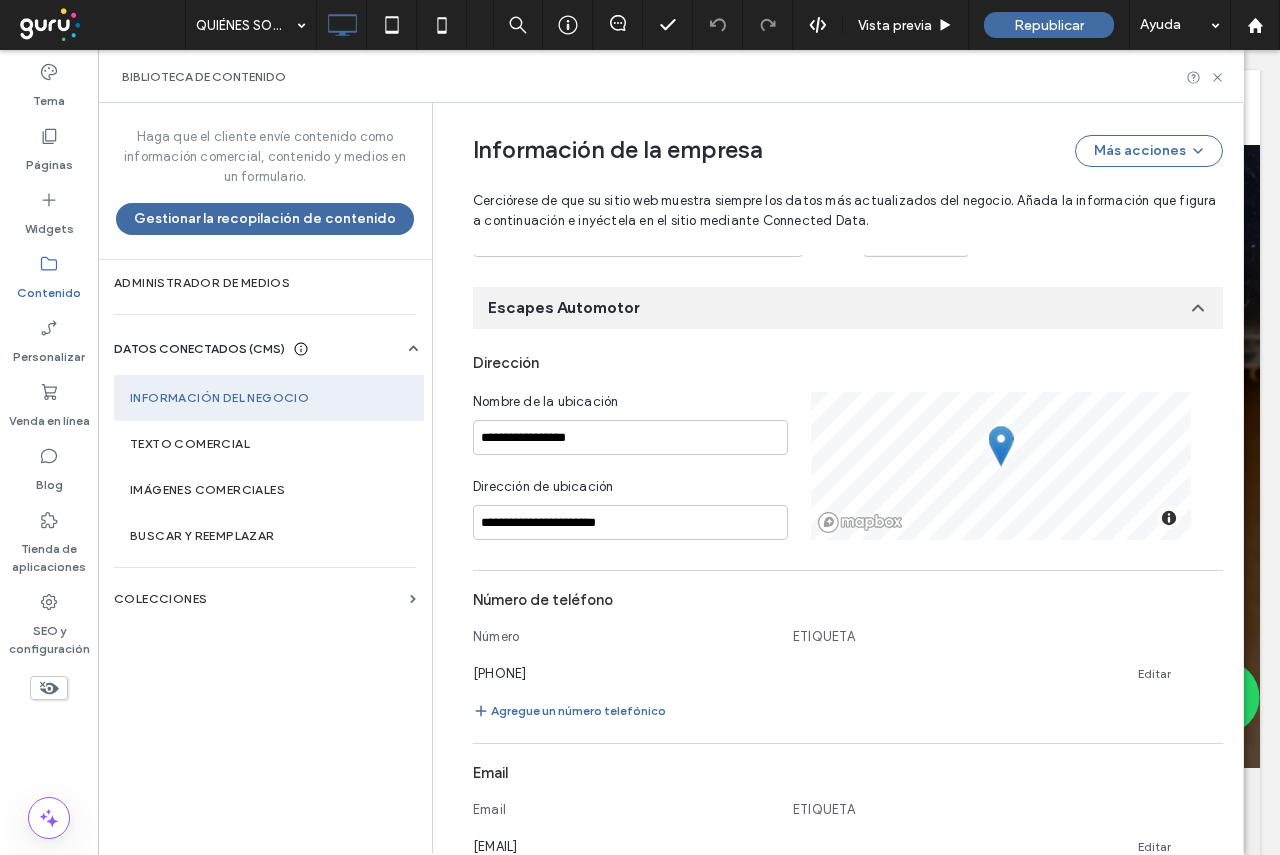 scroll, scrollTop: 524, scrollLeft: 0, axis: vertical 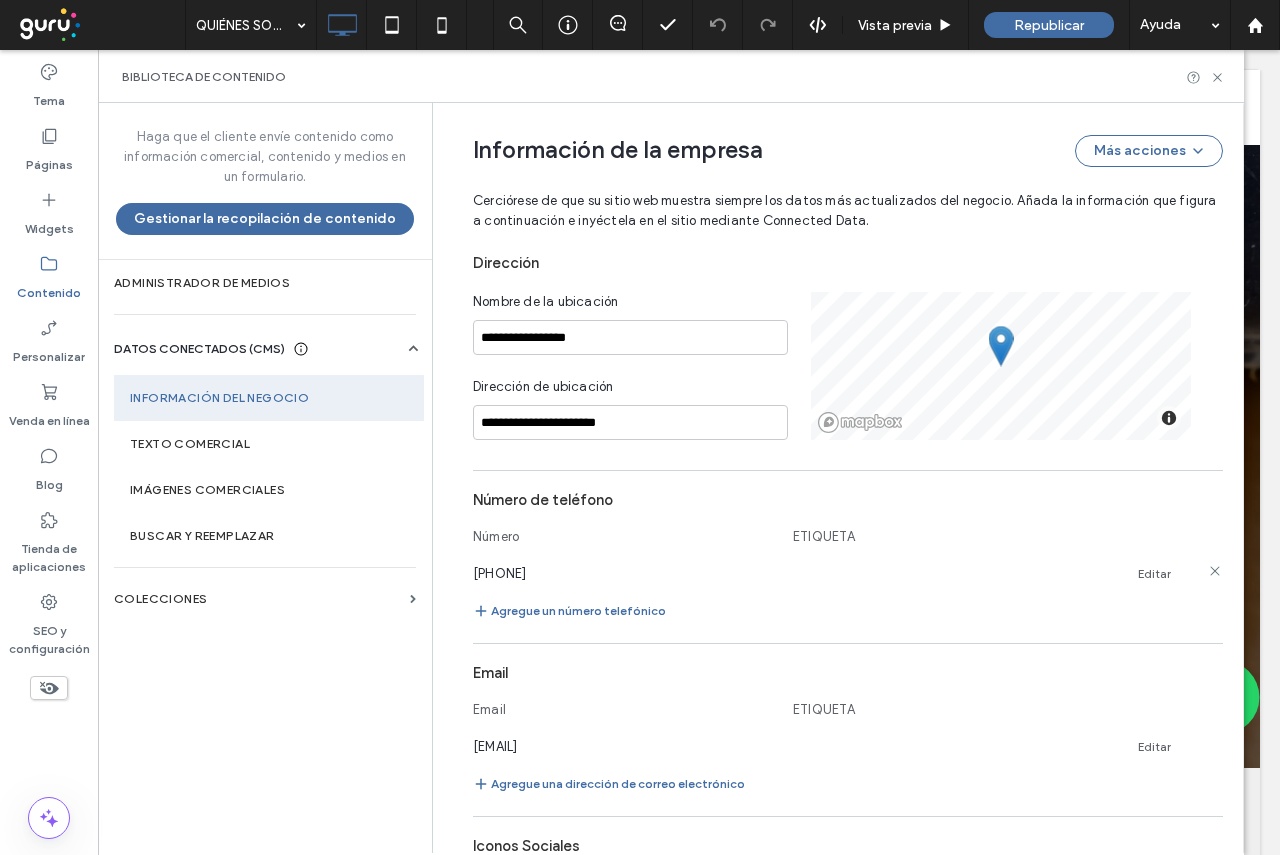 click on "Editar" at bounding box center [1154, 574] 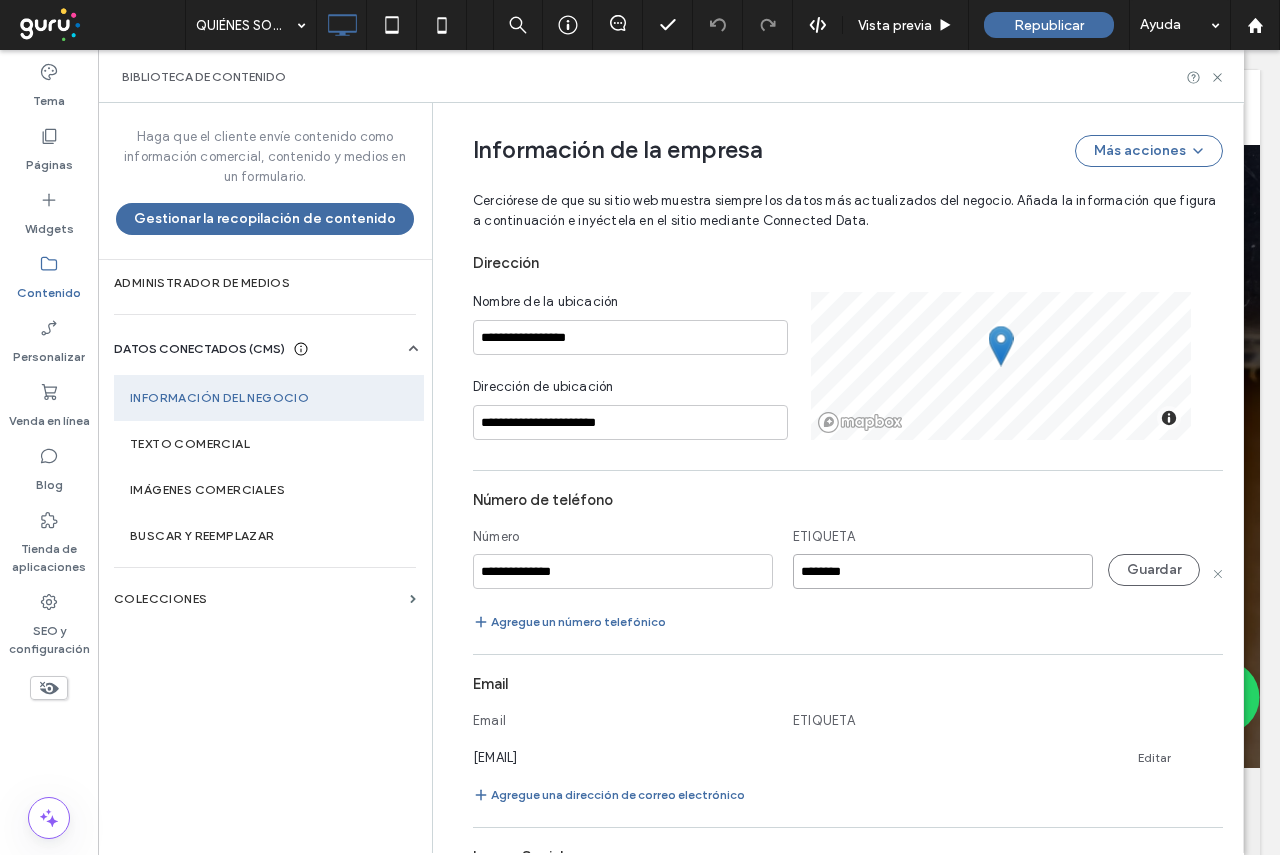 type on "********" 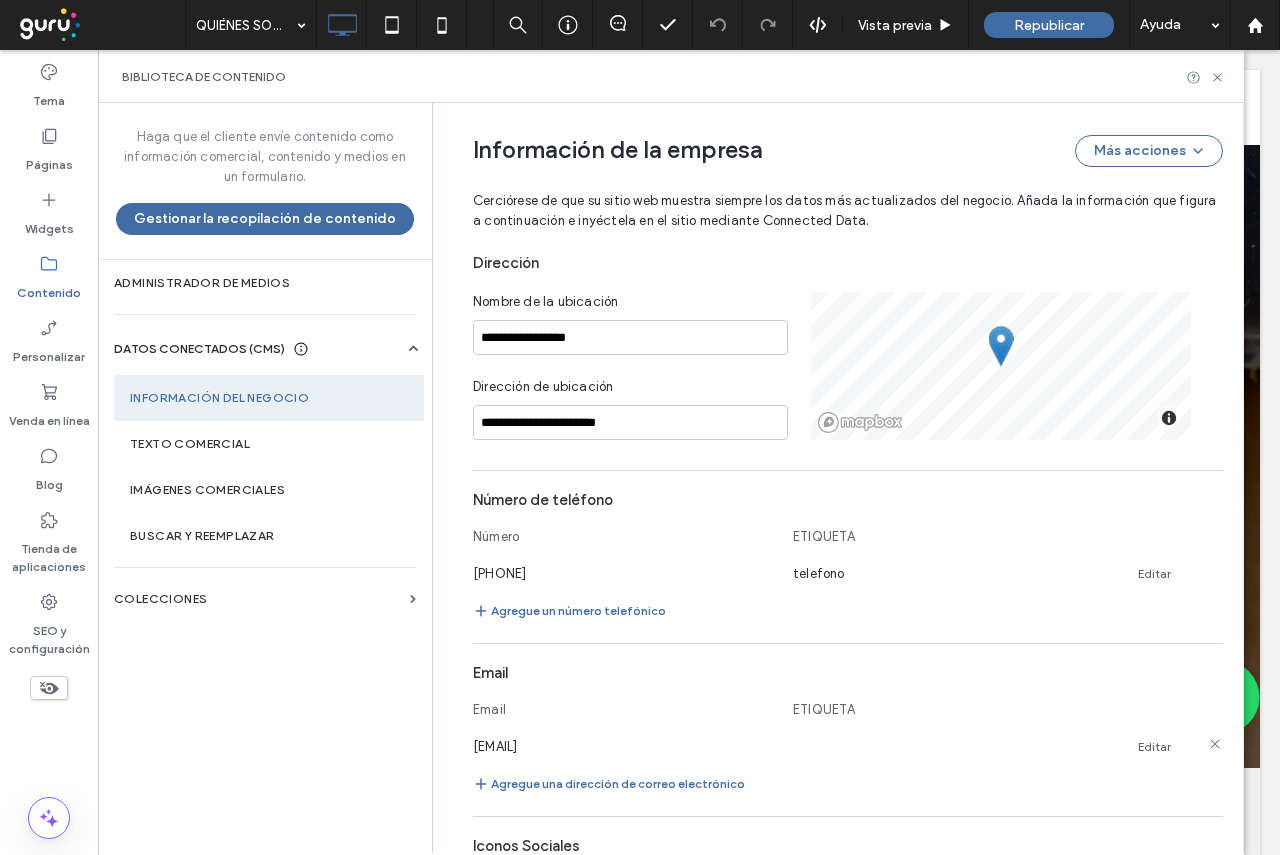 click on "Editar" at bounding box center [1154, 747] 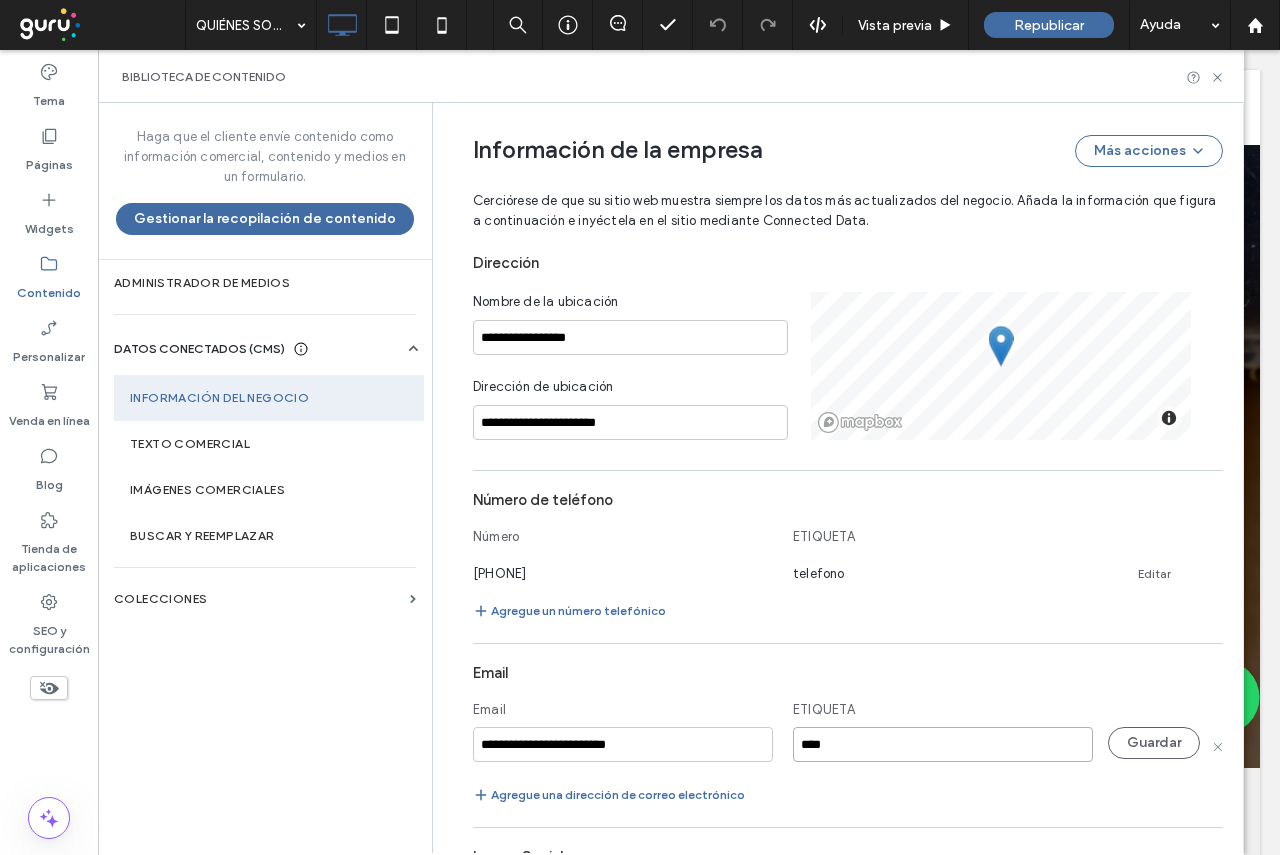 type on "****" 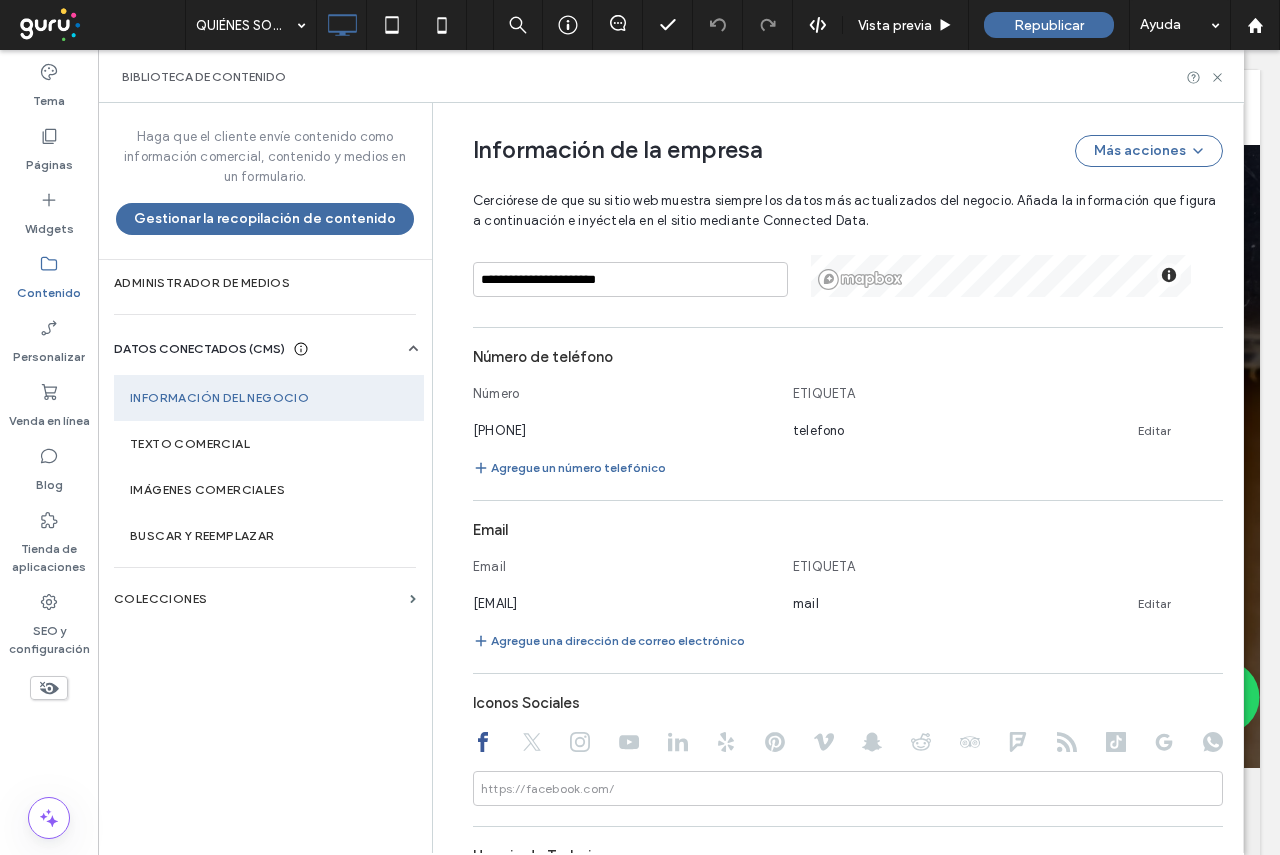 scroll, scrollTop: 924, scrollLeft: 0, axis: vertical 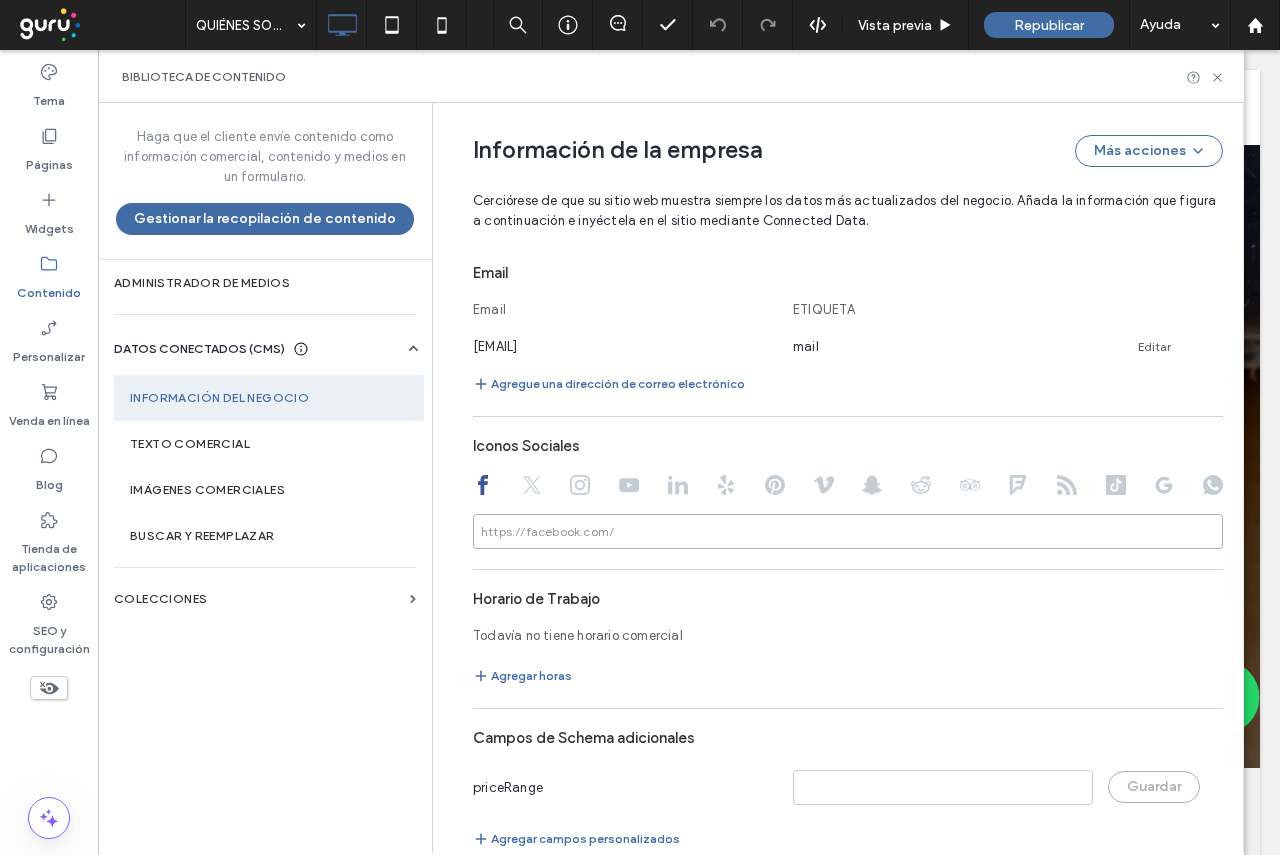 click at bounding box center [848, 531] 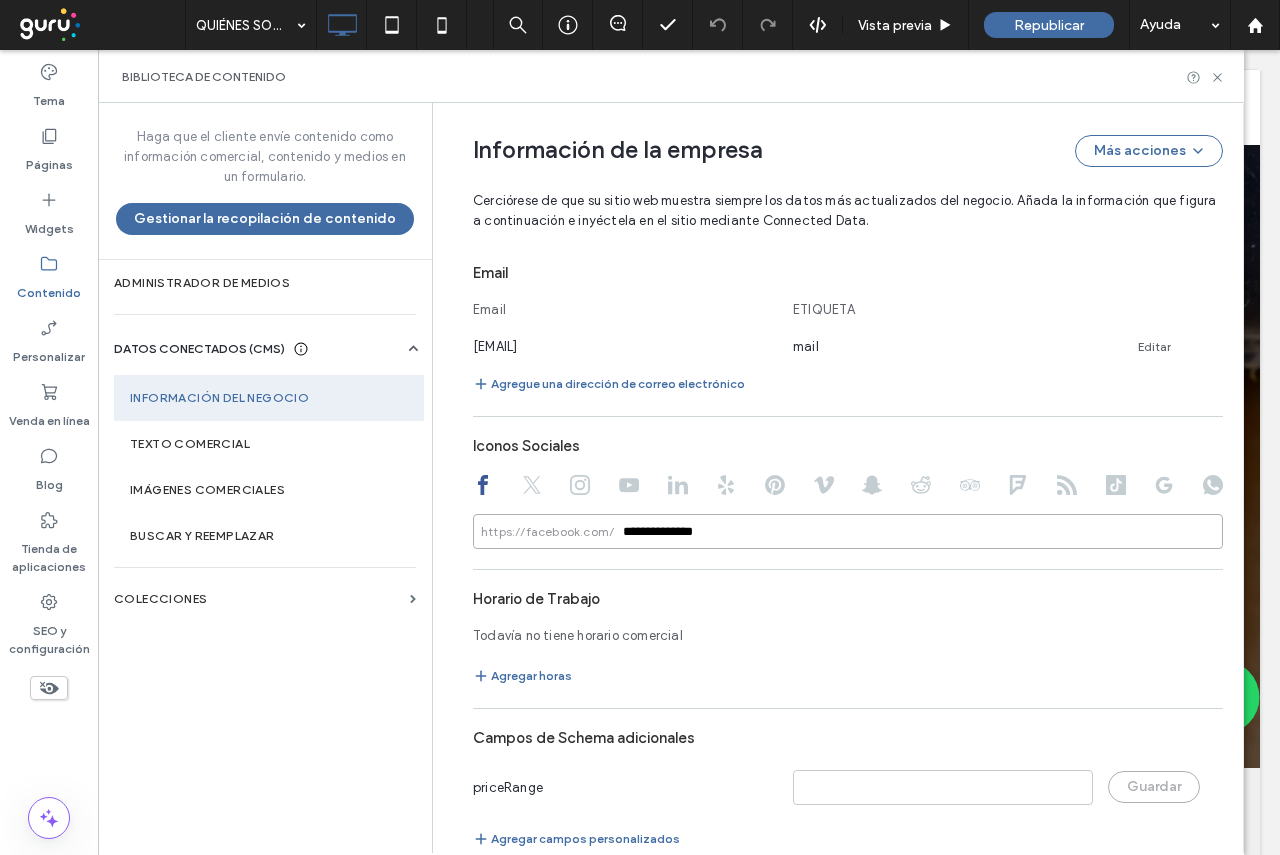 type on "**********" 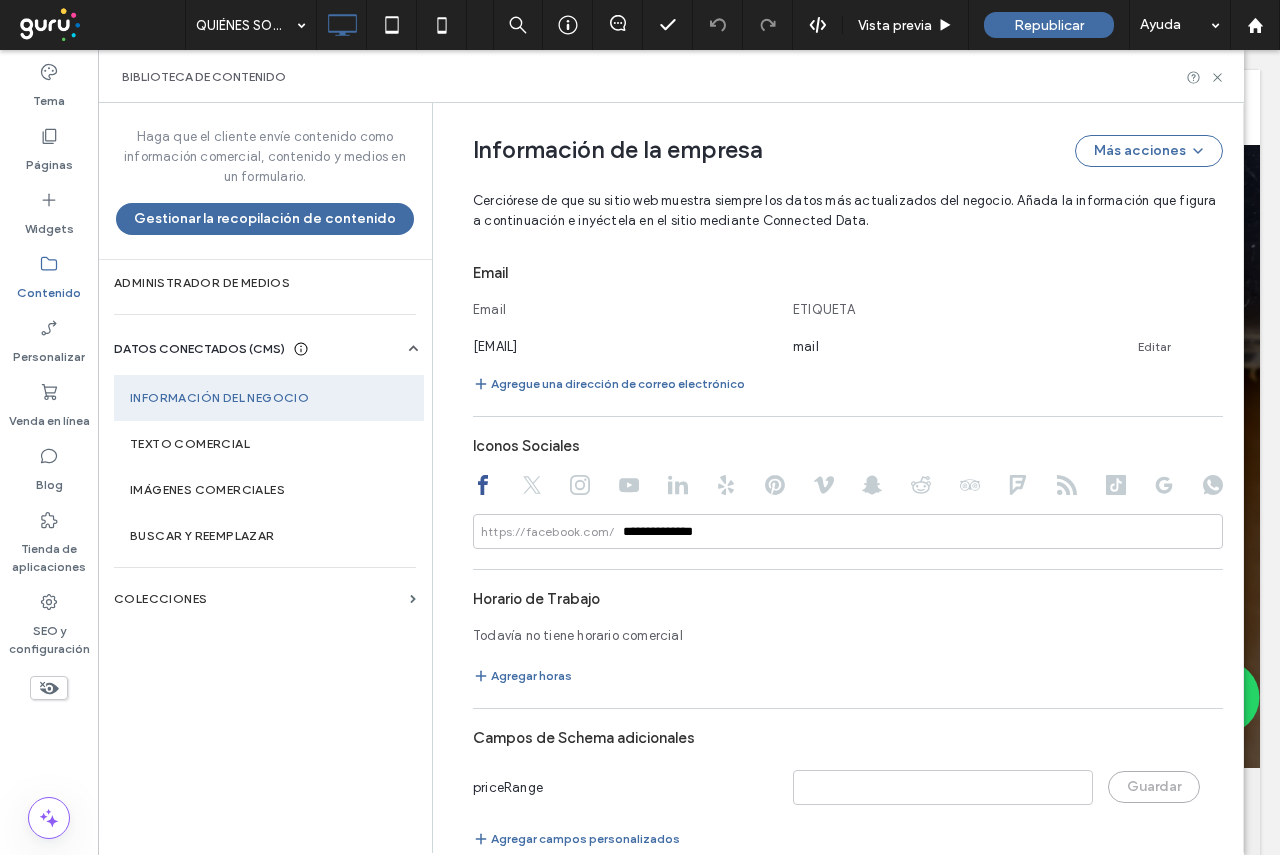 click 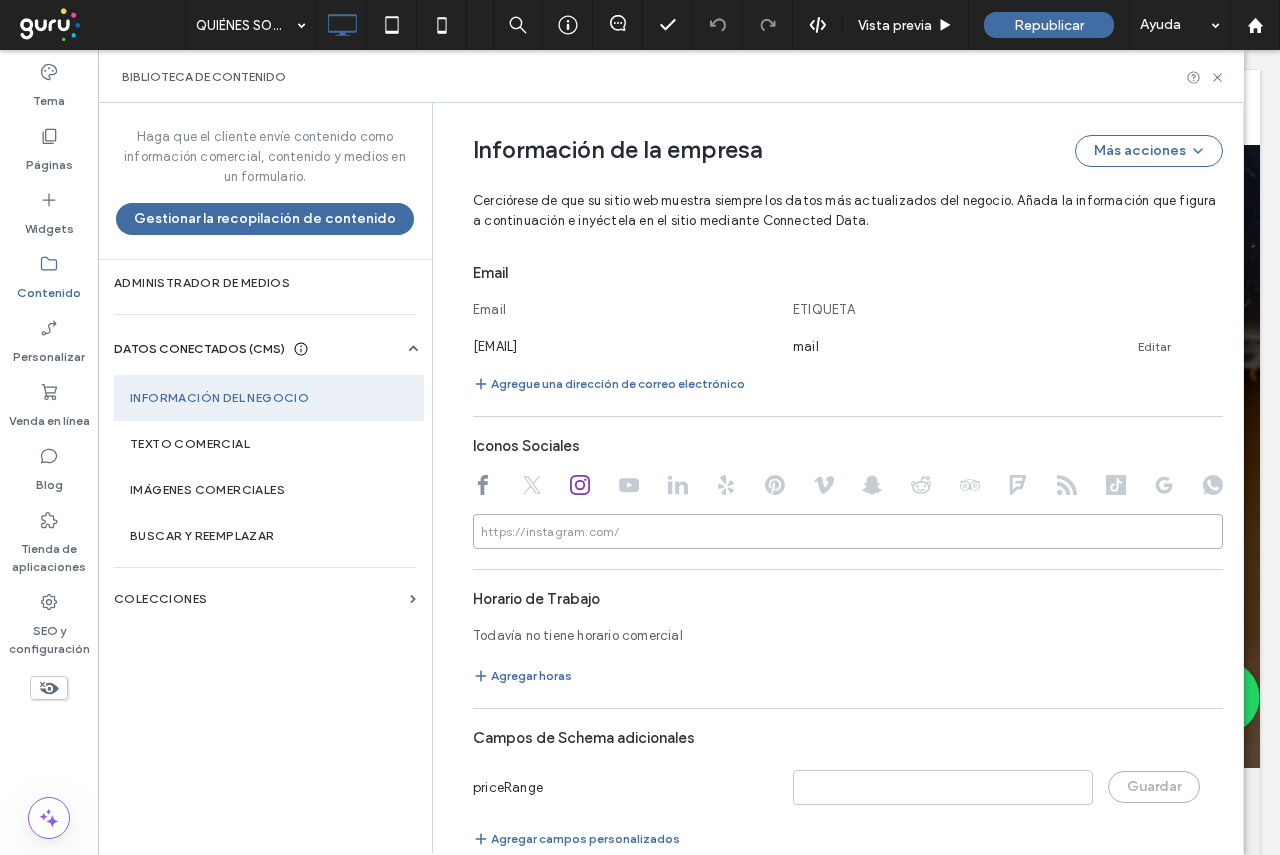 click at bounding box center (848, 531) 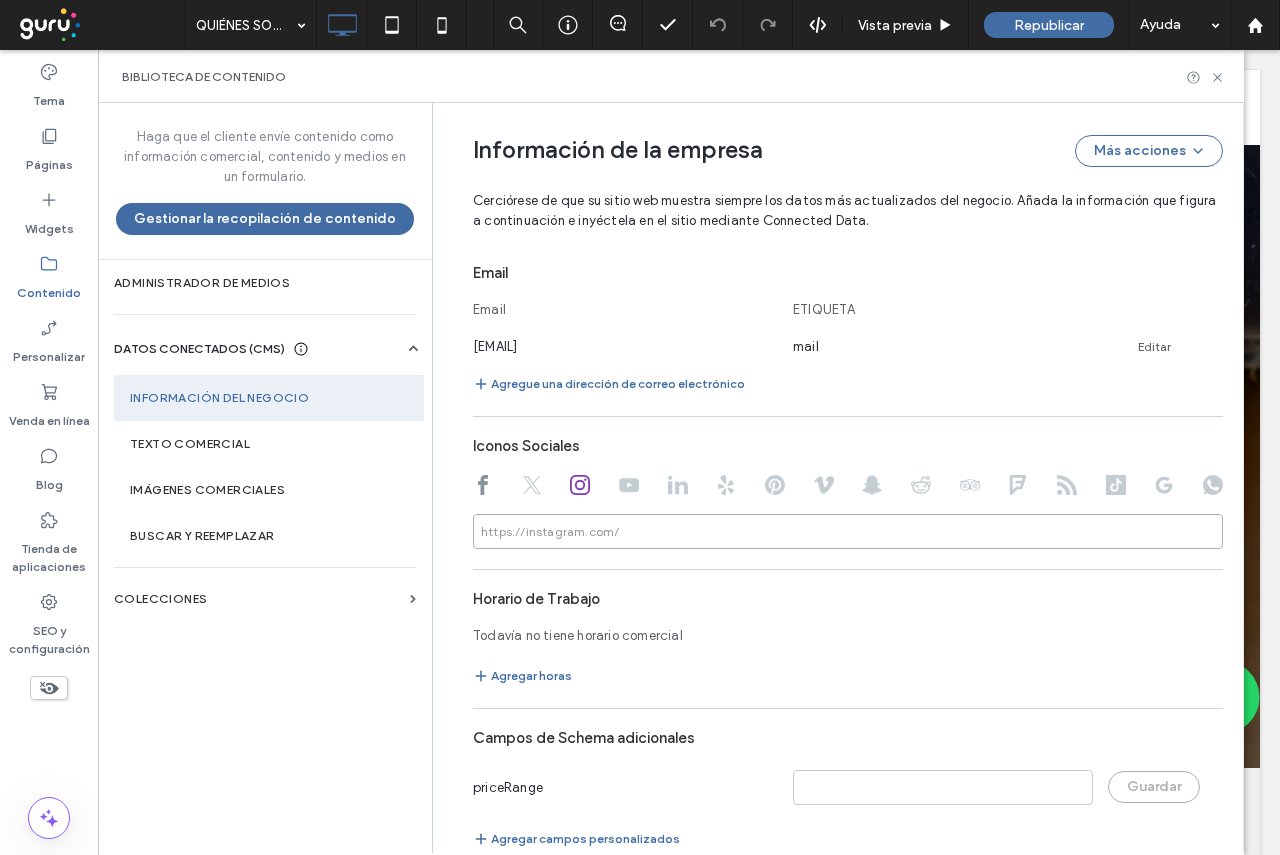 paste on "**********" 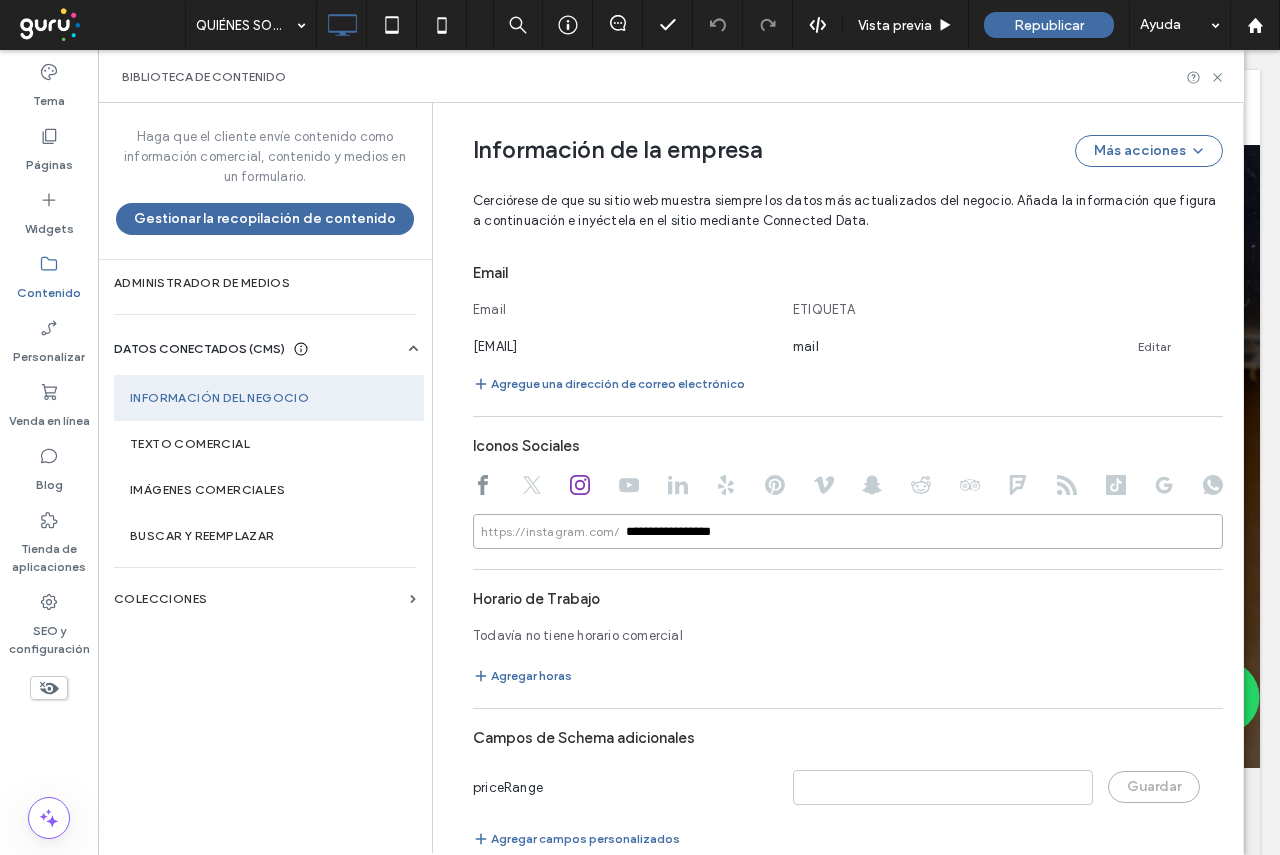 type on "**********" 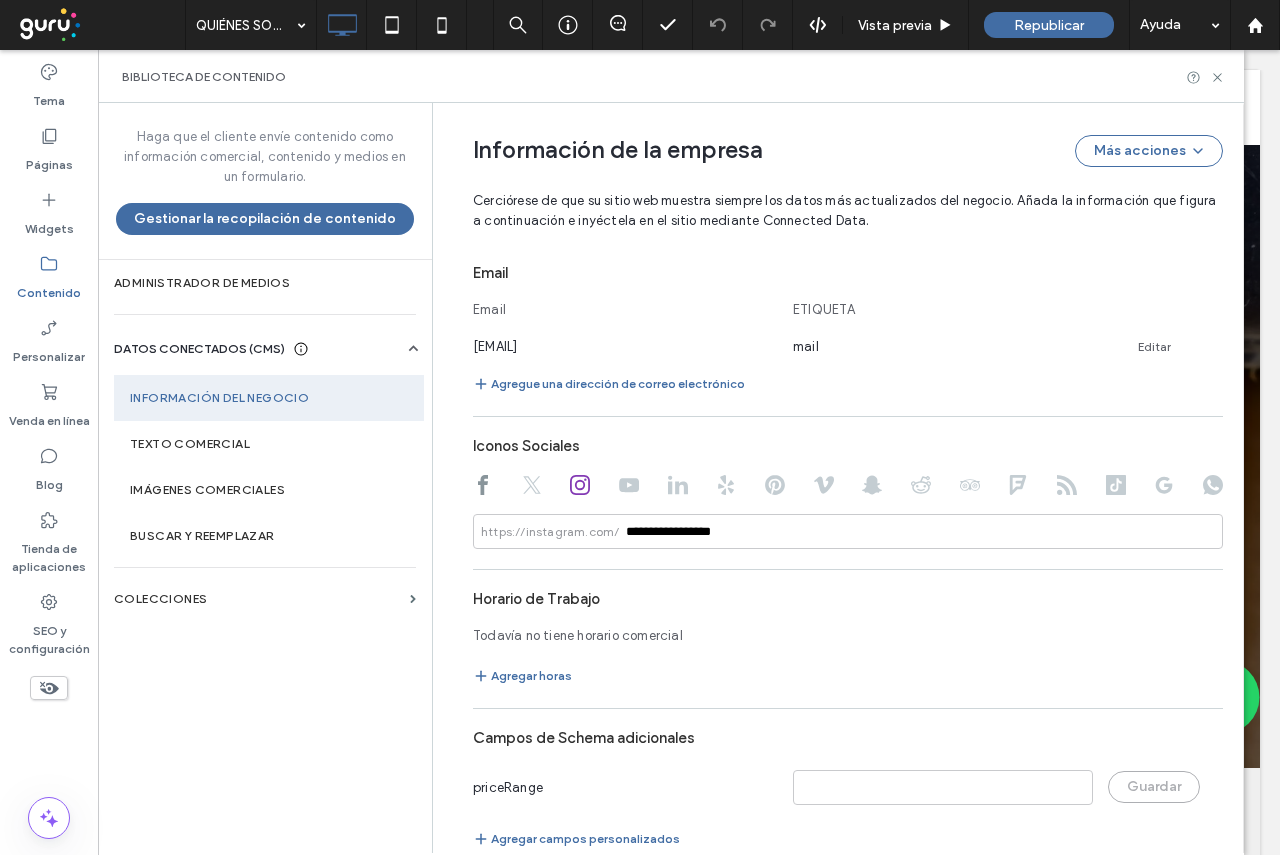 click on "**********" at bounding box center [833, 32] 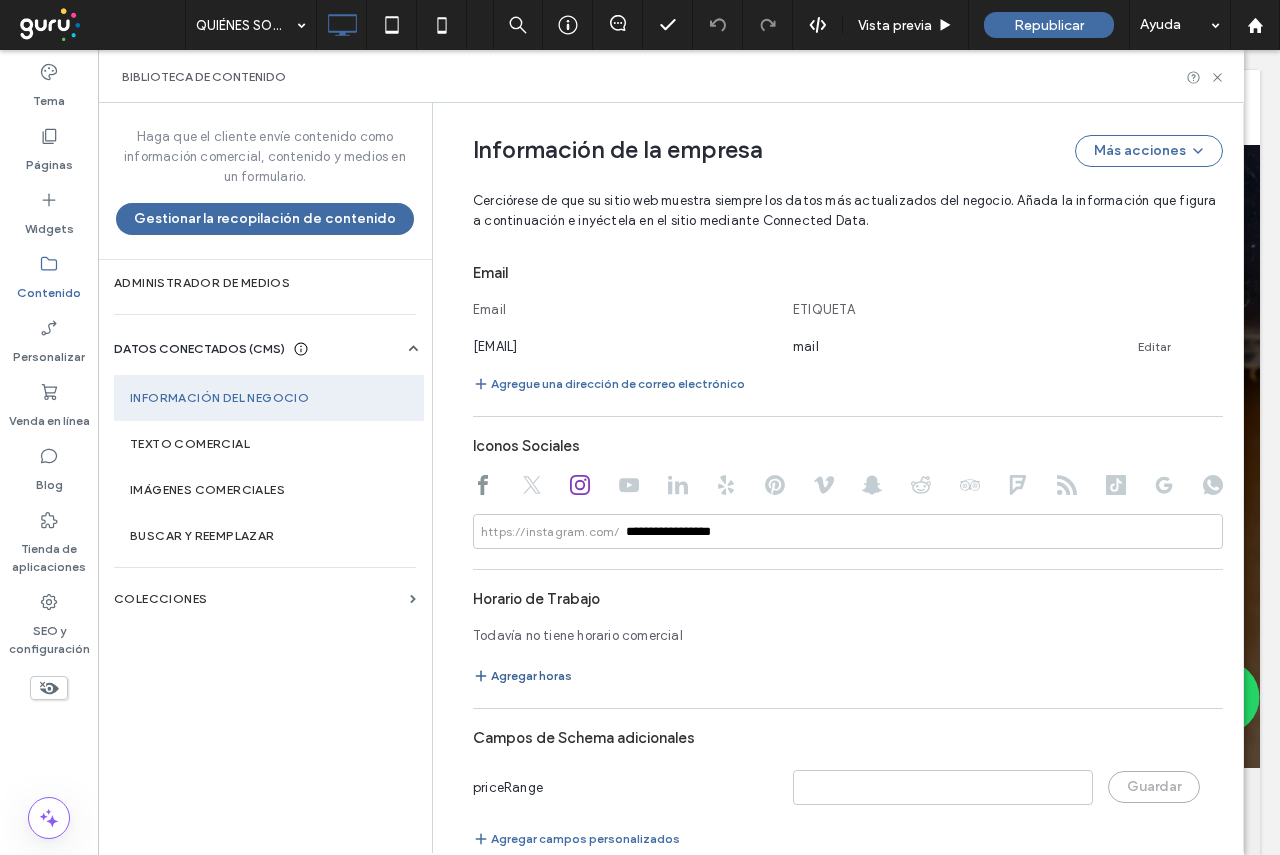 click on "Agregar horas" at bounding box center [522, 676] 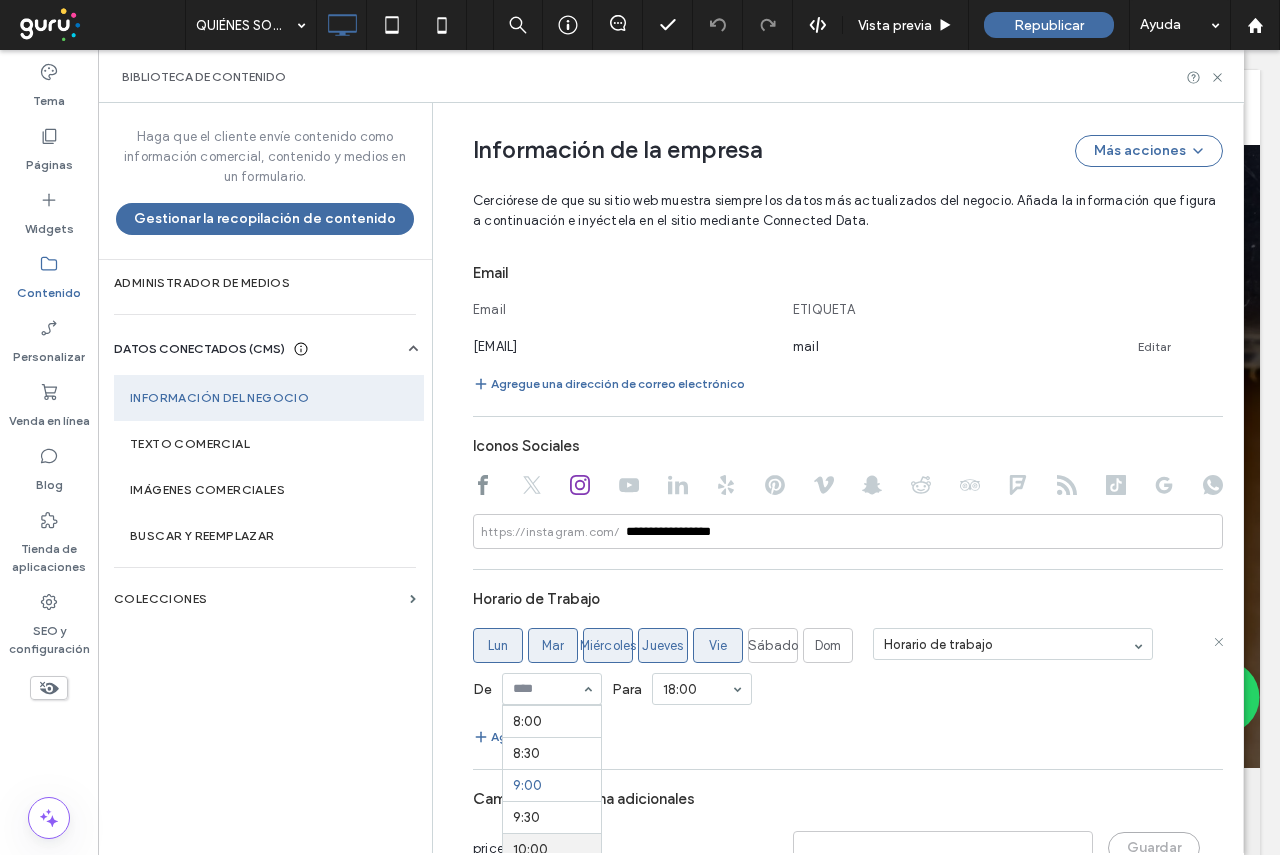 scroll, scrollTop: 476, scrollLeft: 0, axis: vertical 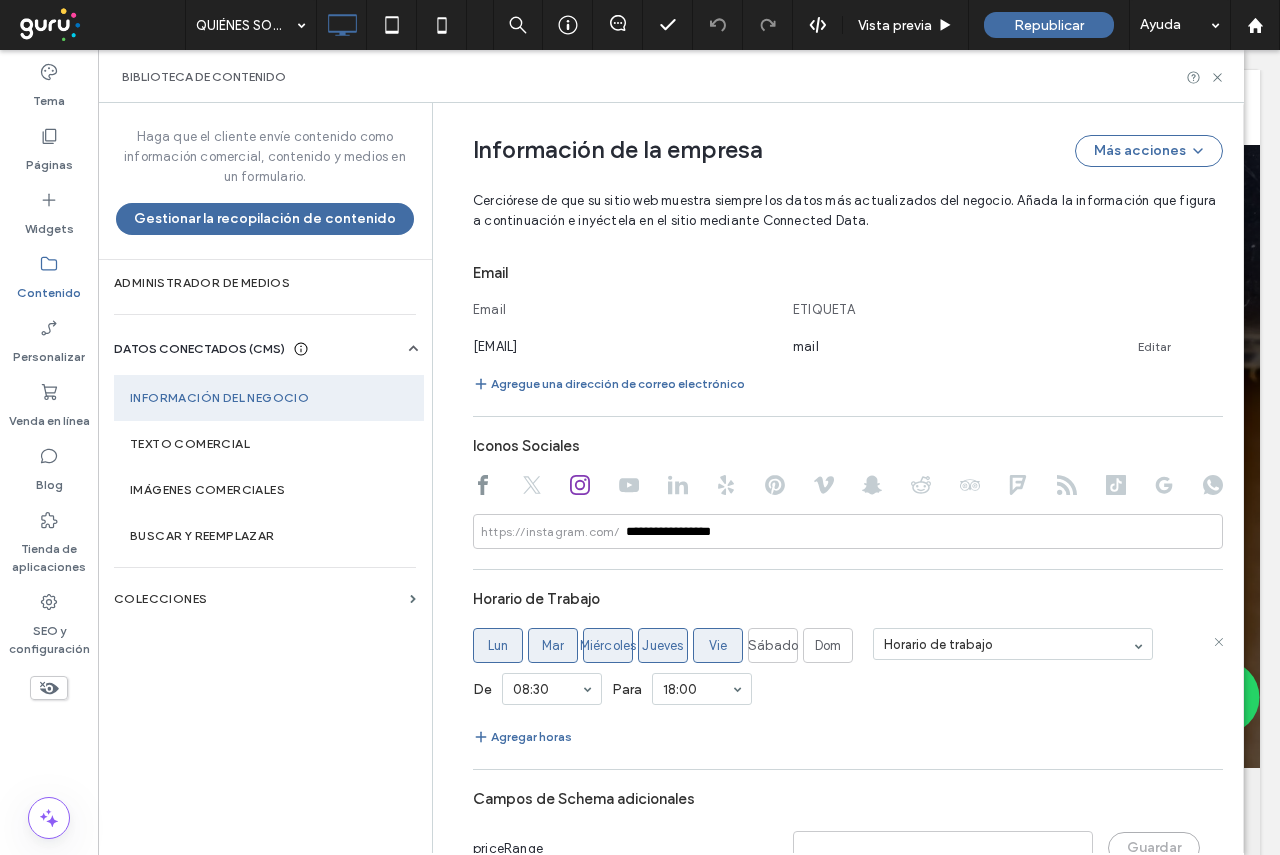 click on "**********" at bounding box center [833, 63] 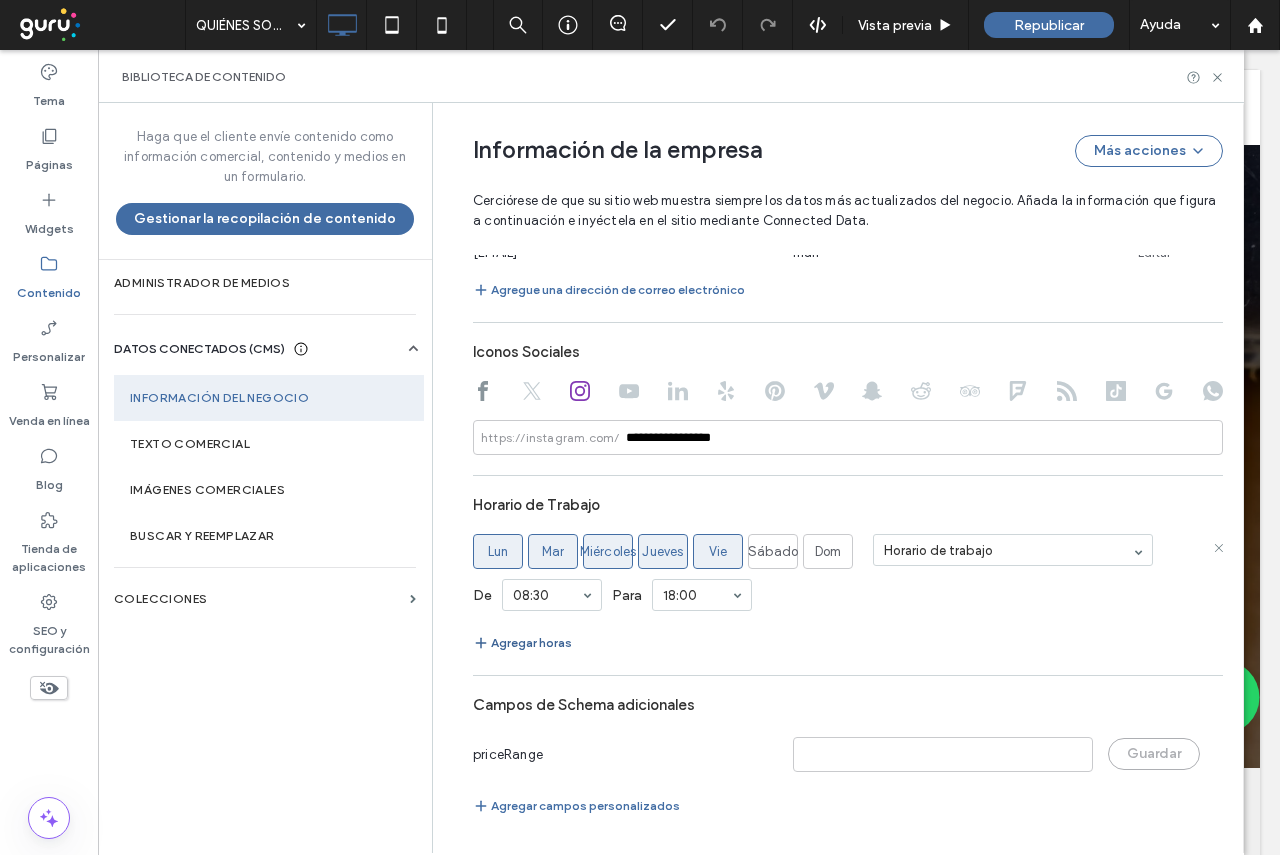 click on "Agregar horas" at bounding box center [522, 643] 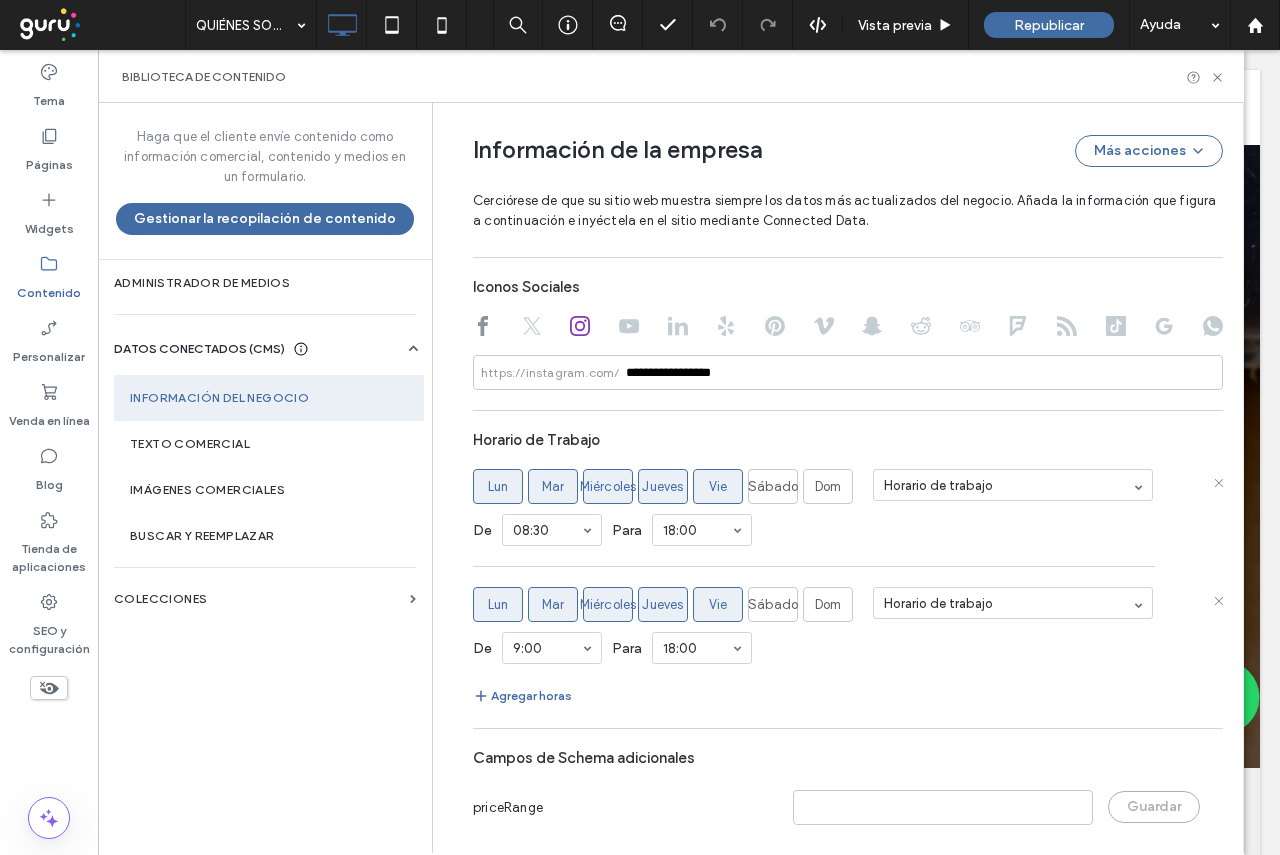 scroll, scrollTop: 1118, scrollLeft: 0, axis: vertical 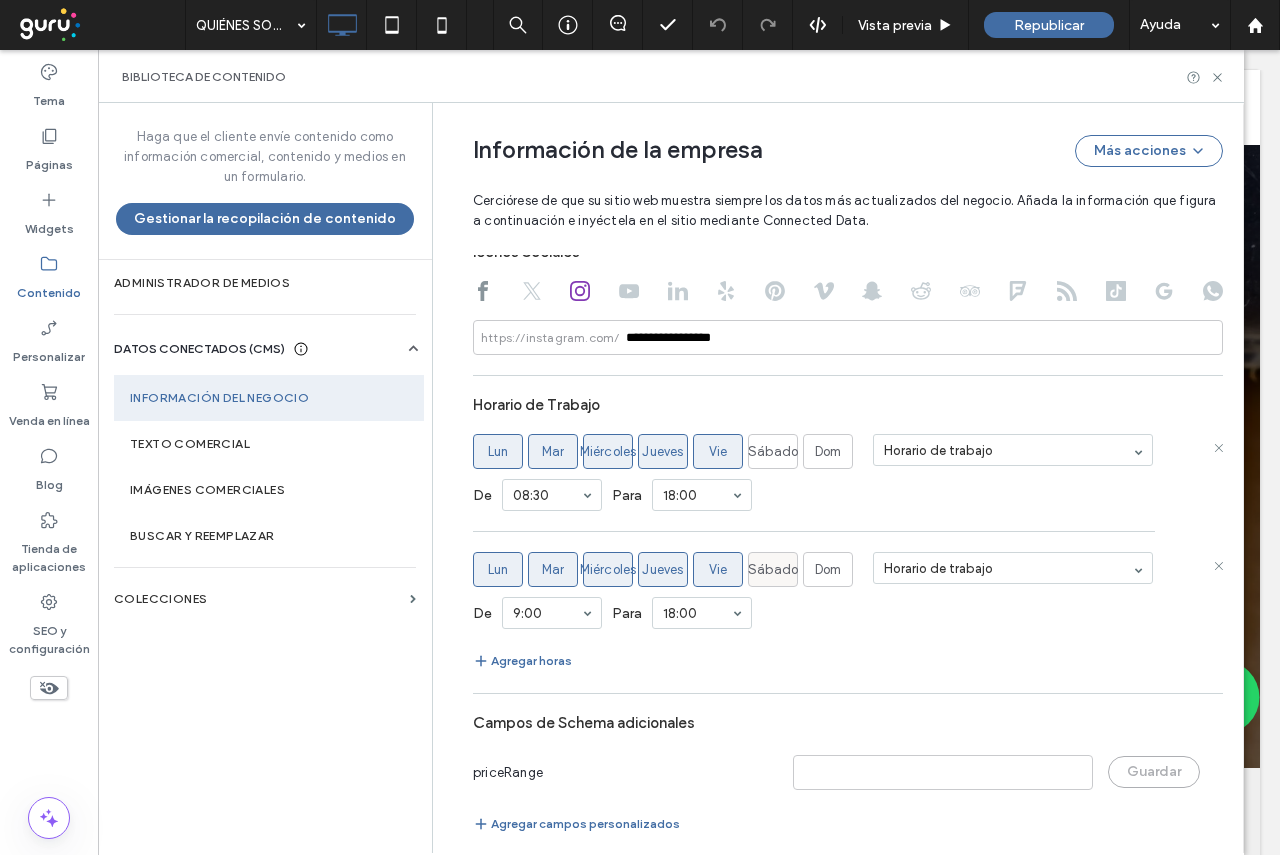 click on "Sábado" at bounding box center (773, 570) 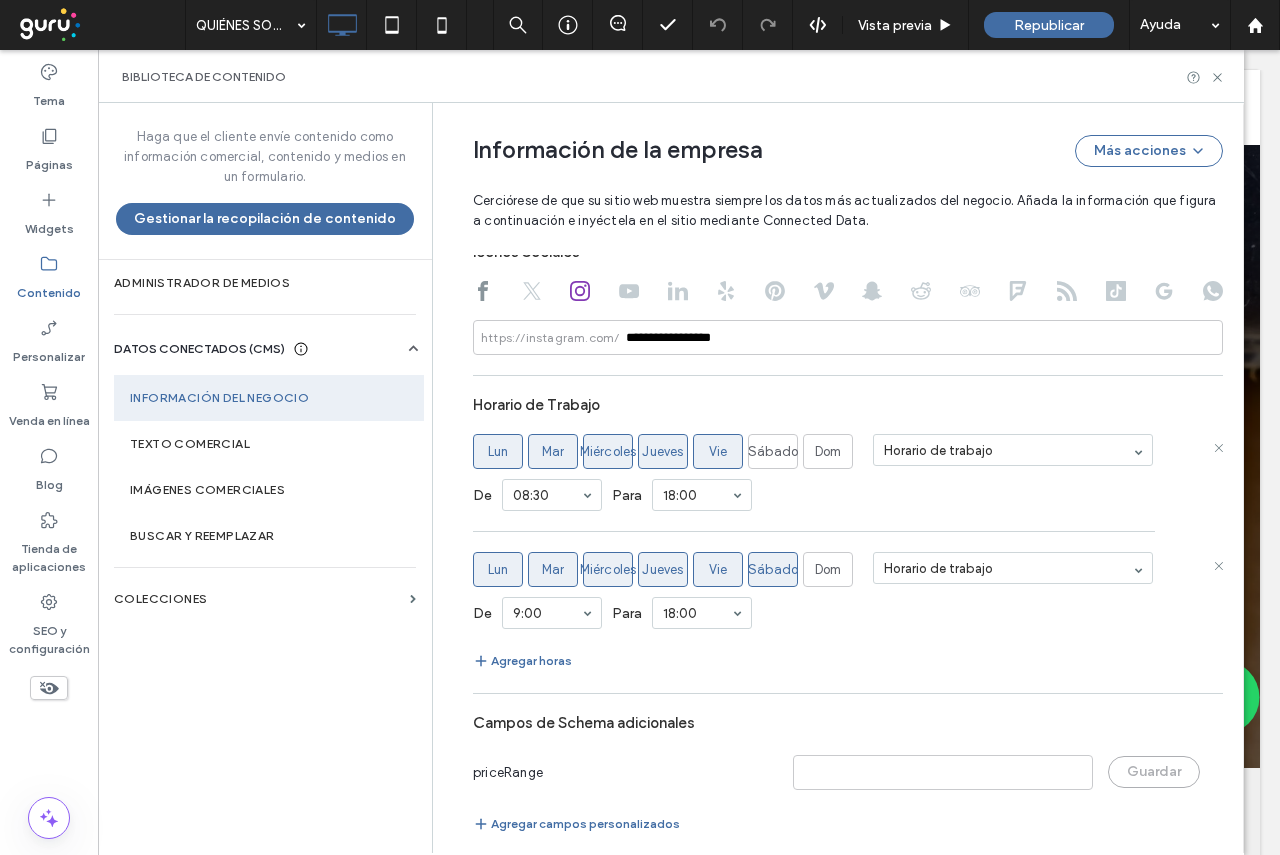 click on "Vie" at bounding box center (718, 570) 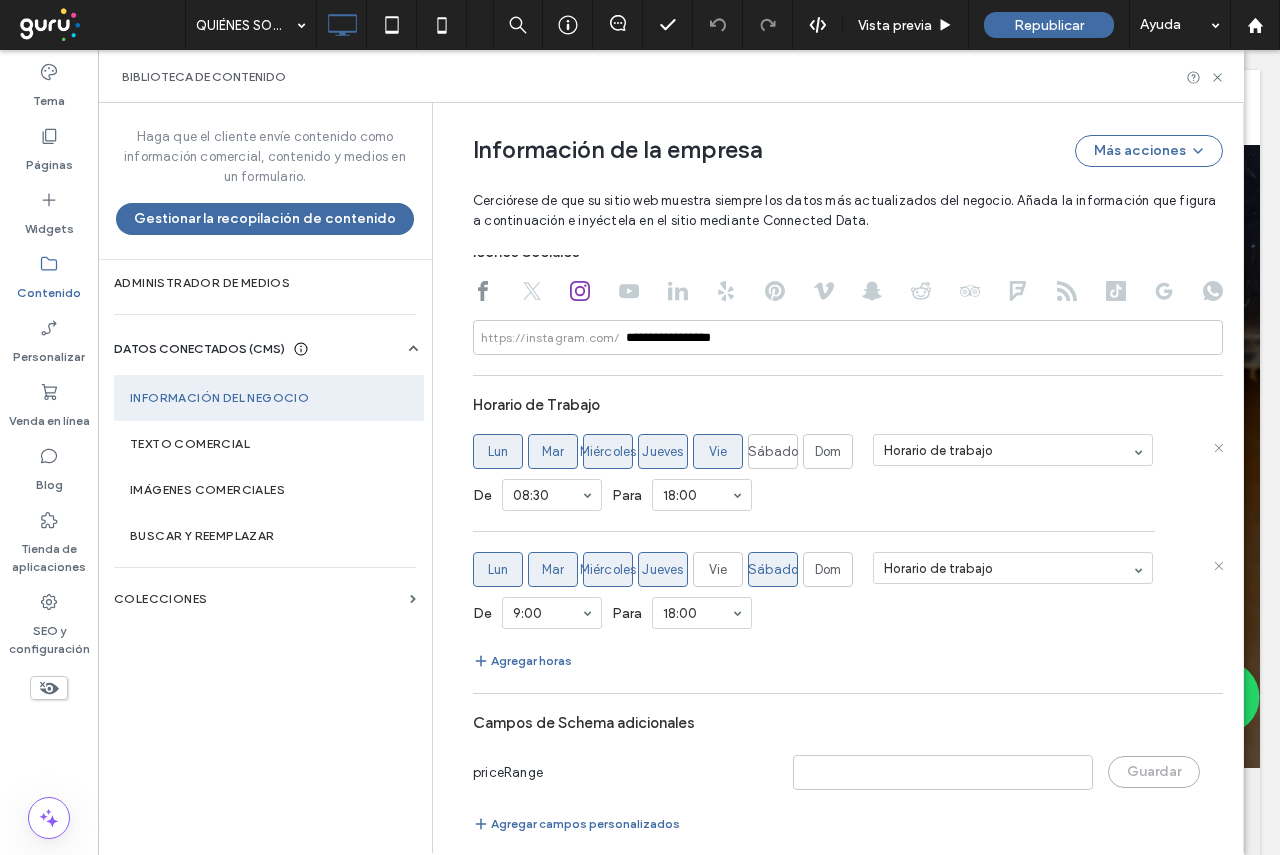 click on "Jueves" at bounding box center (663, 569) 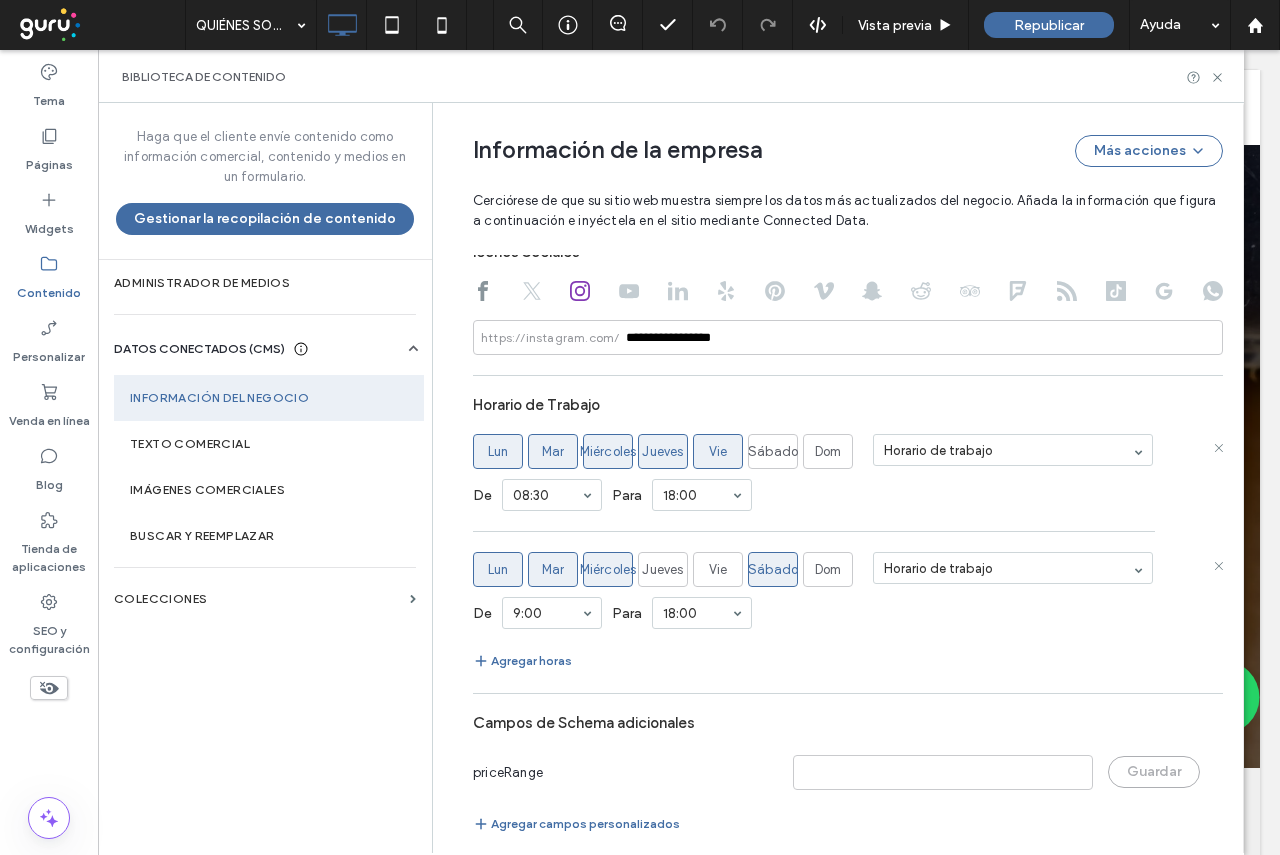 drag, startPoint x: 586, startPoint y: 577, endPoint x: 569, endPoint y: 576, distance: 17.029387 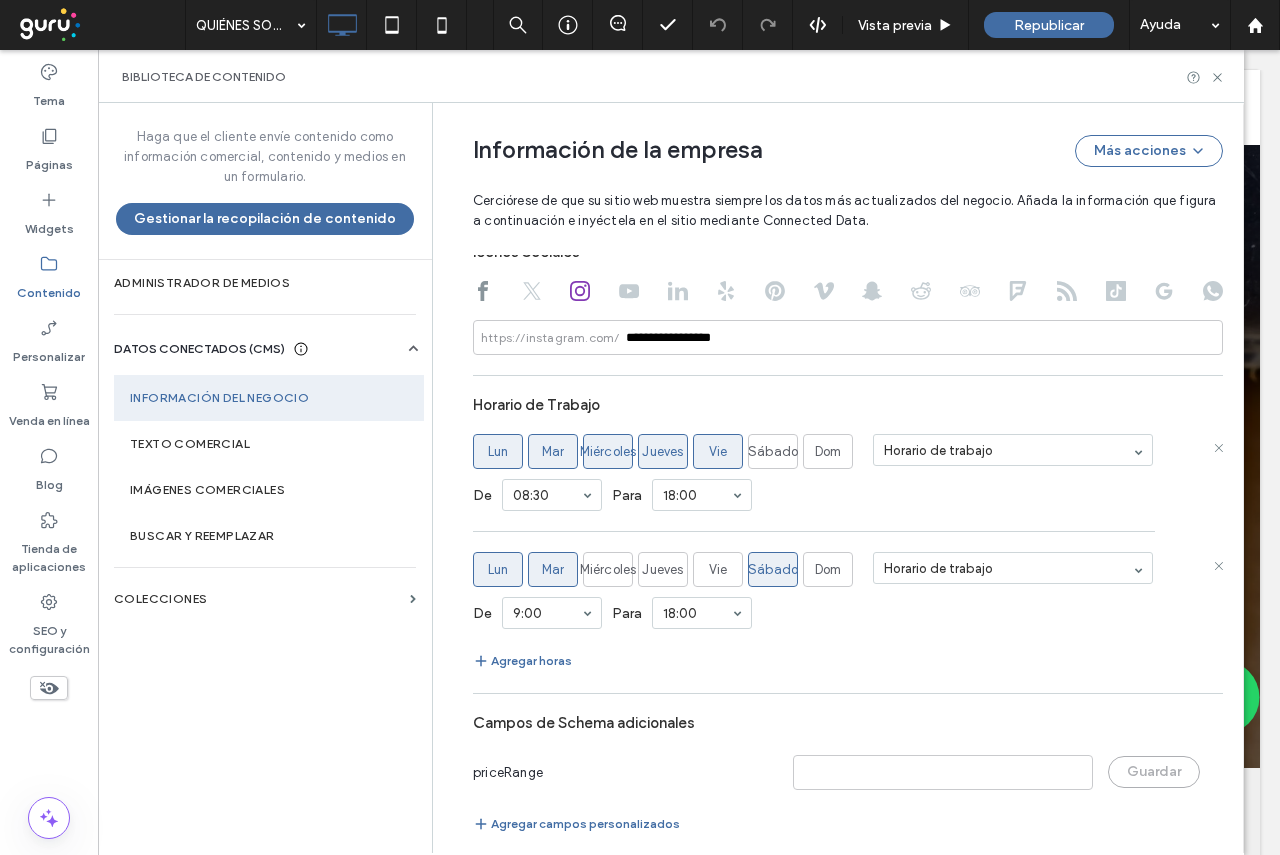 drag, startPoint x: 564, startPoint y: 574, endPoint x: 519, endPoint y: 573, distance: 45.01111 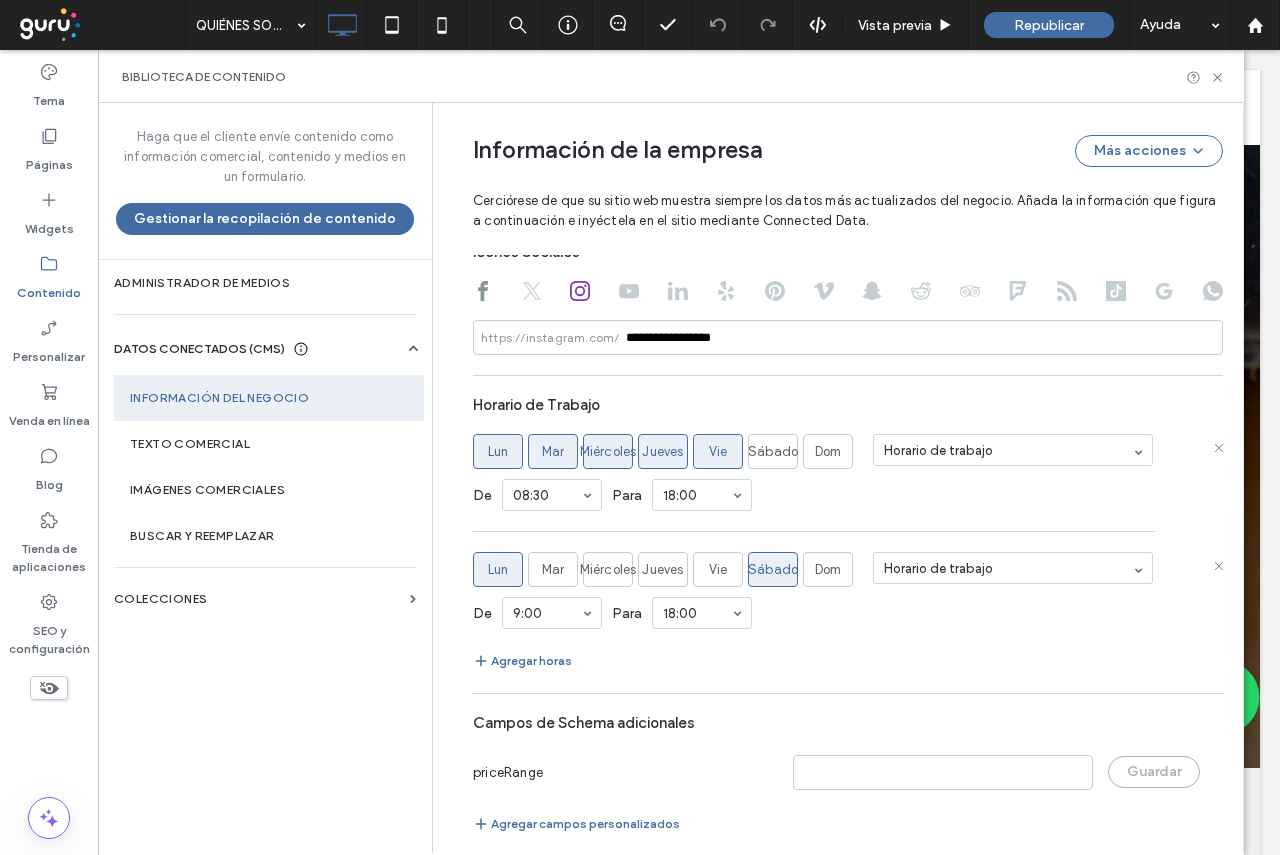 click on "Lun" at bounding box center [498, 569] 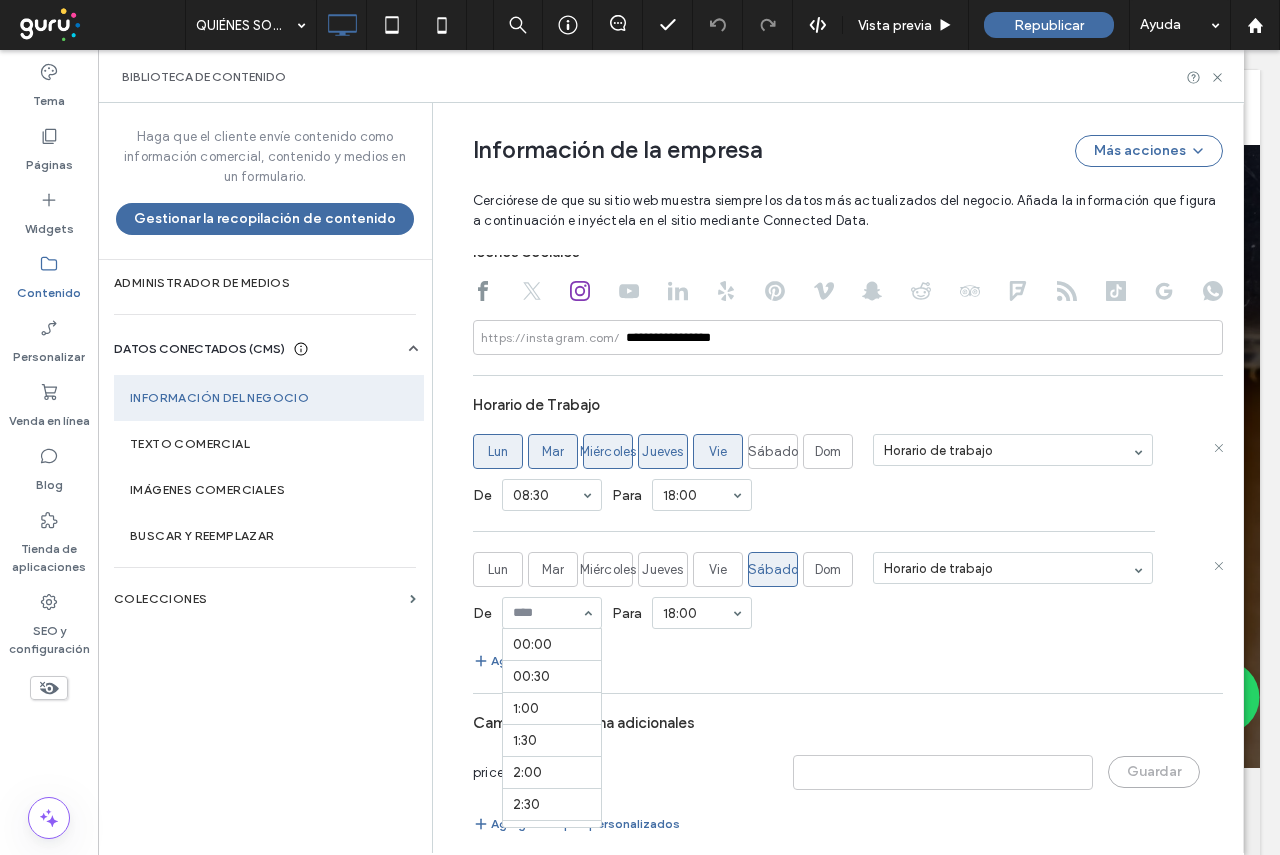 drag, startPoint x: 526, startPoint y: 615, endPoint x: 534, endPoint y: 625, distance: 12.806249 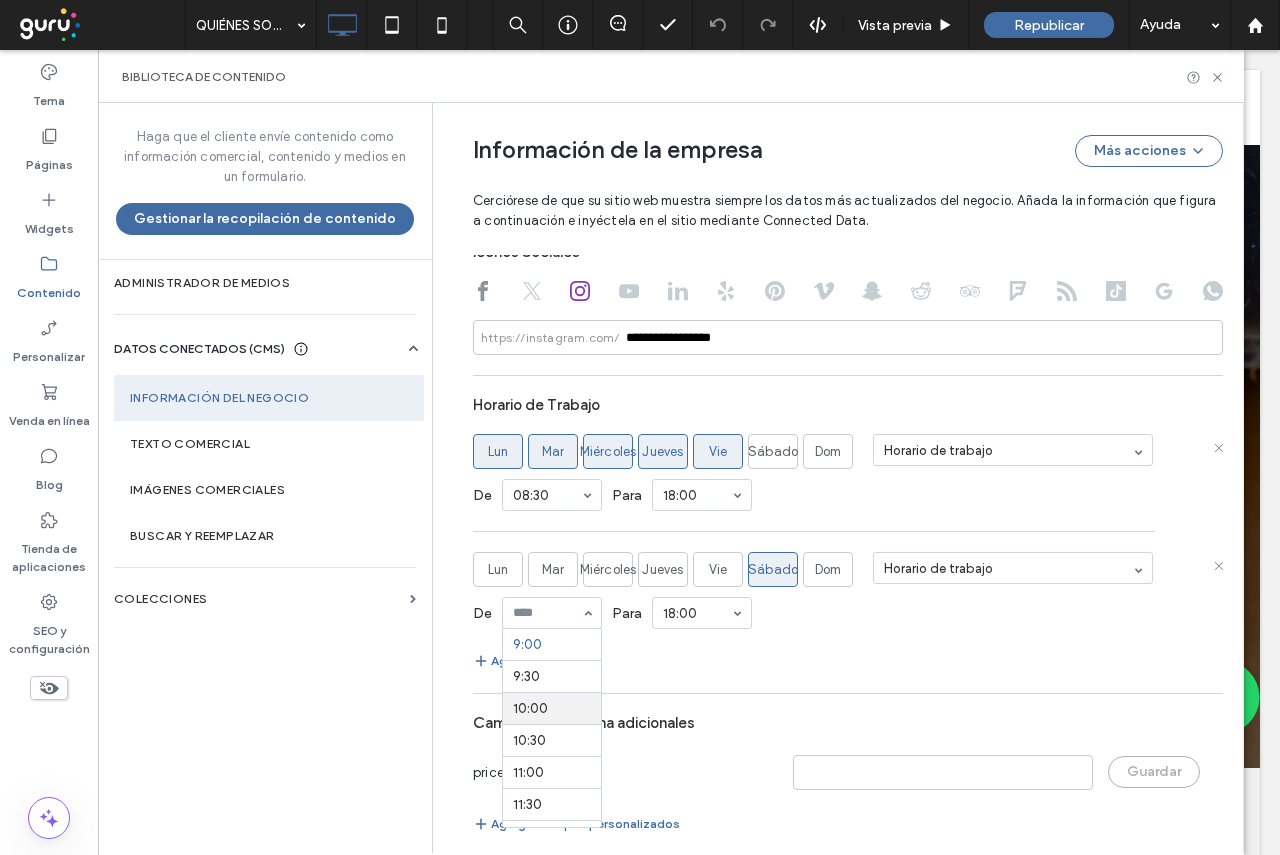 scroll, scrollTop: 476, scrollLeft: 0, axis: vertical 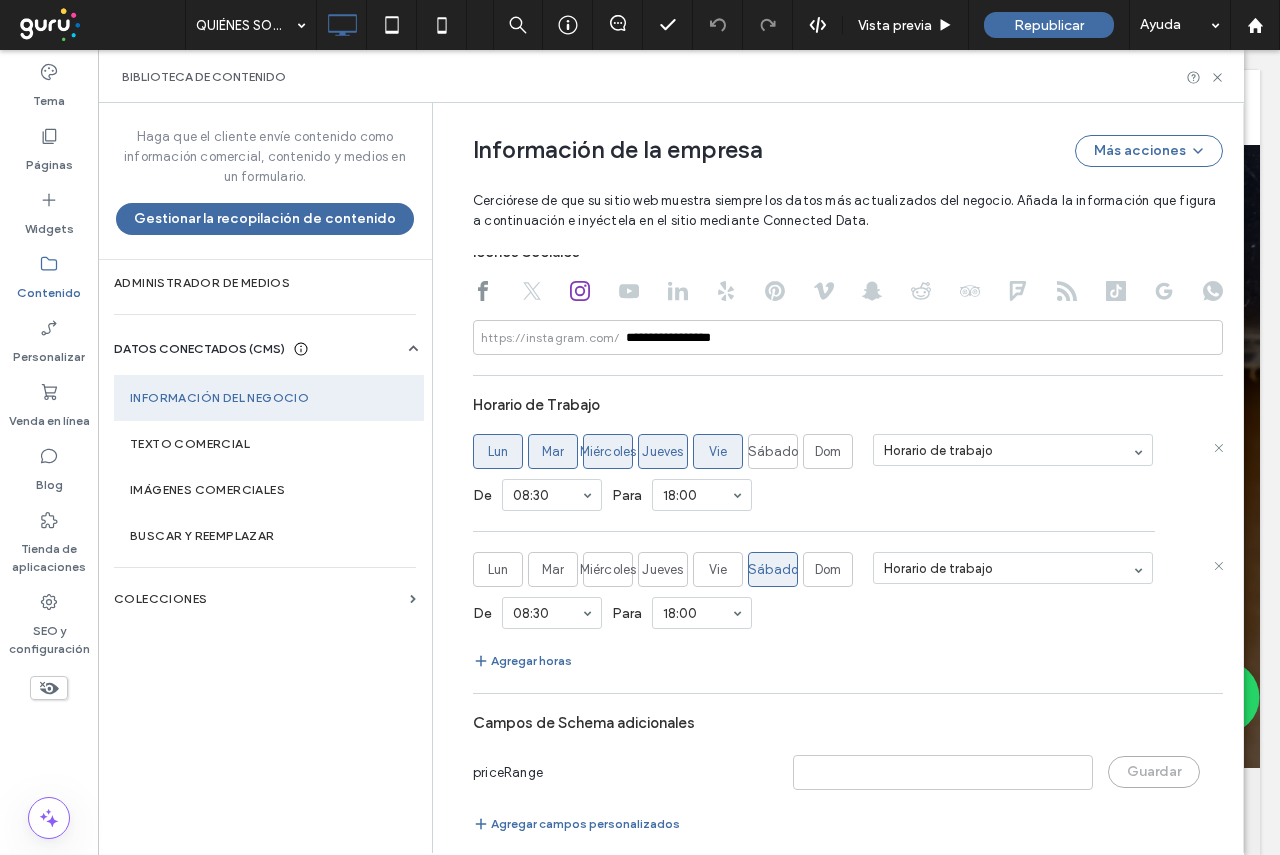 click on "Horario de Trabajo [DAY] [DAY] [DAY] [DAY] [DAY] [DAY] [DAY] Horario de trabajo De [TIME] Para [TIME] [DAY] [DAY] [DAY] [DAY] [DAY] [DAY] [DAY] Horario de trabajo De [TIME] Para [TIME] Agregar horas" at bounding box center (848, 529) 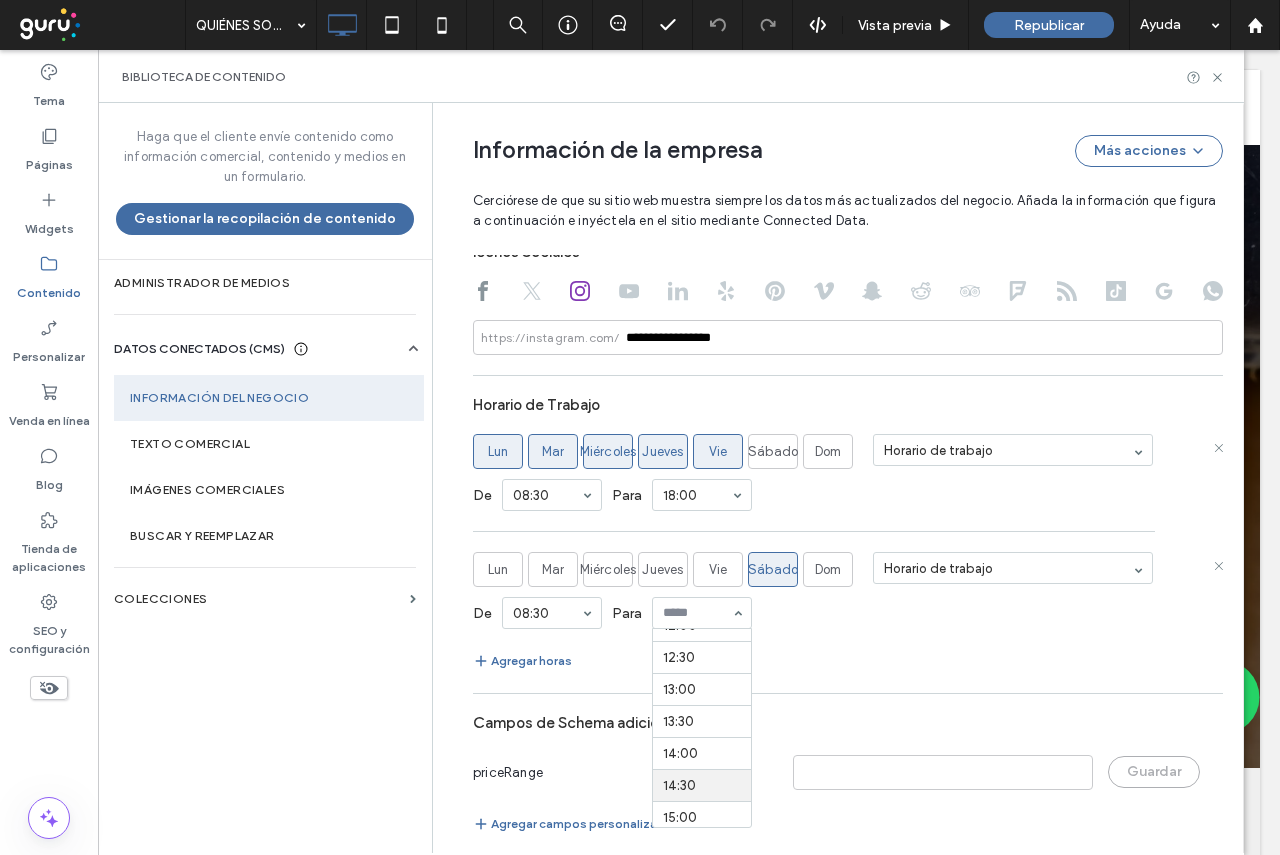 scroll, scrollTop: 752, scrollLeft: 0, axis: vertical 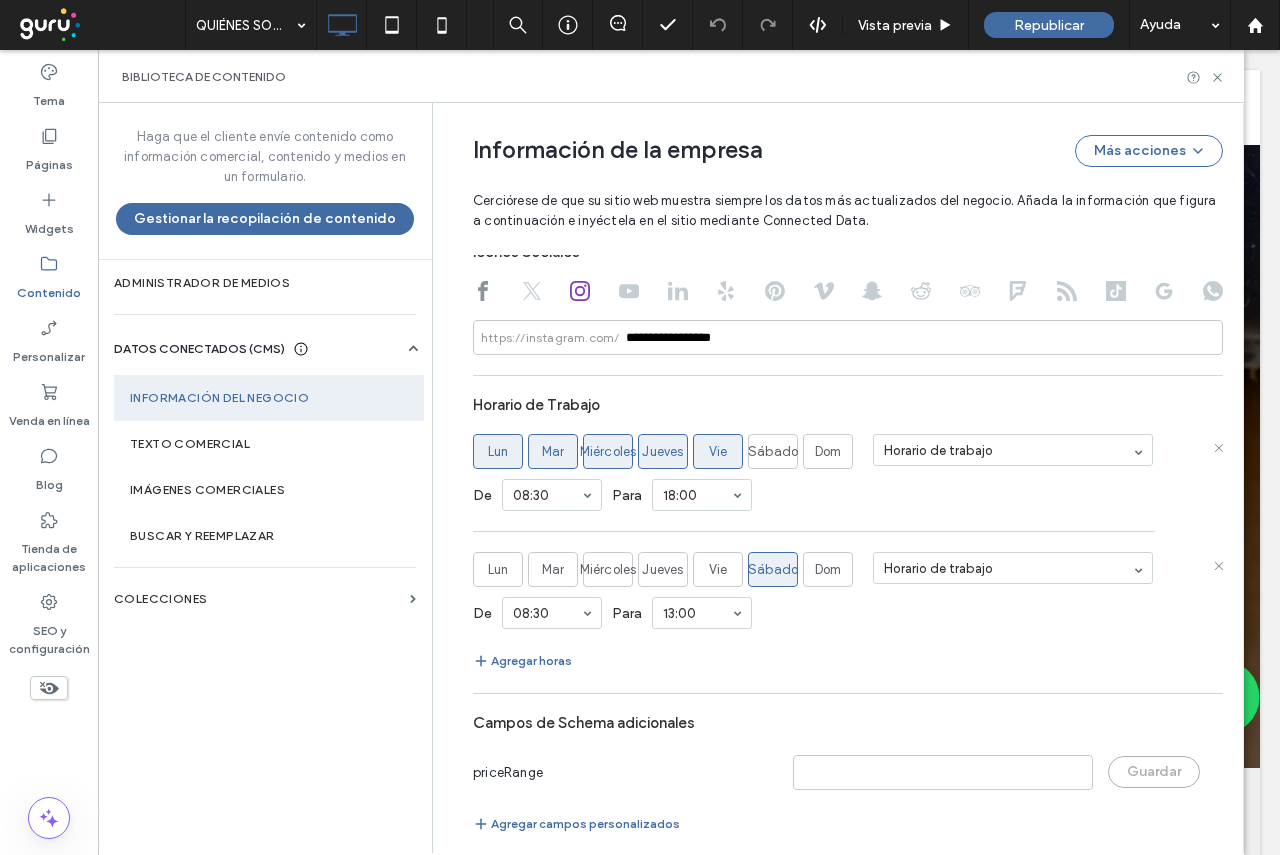 click on "**********" at bounding box center [833, -72] 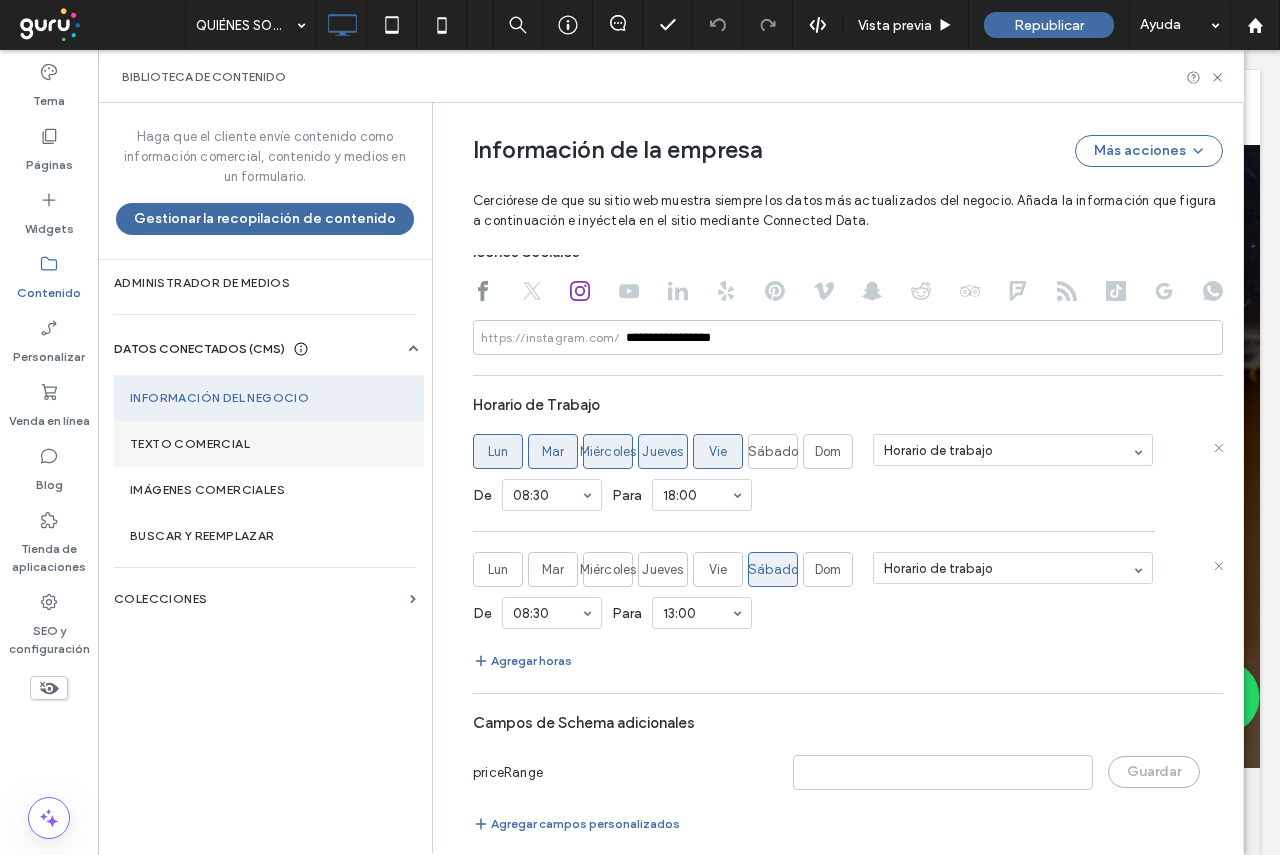 click on "Texto comercial" at bounding box center (269, 444) 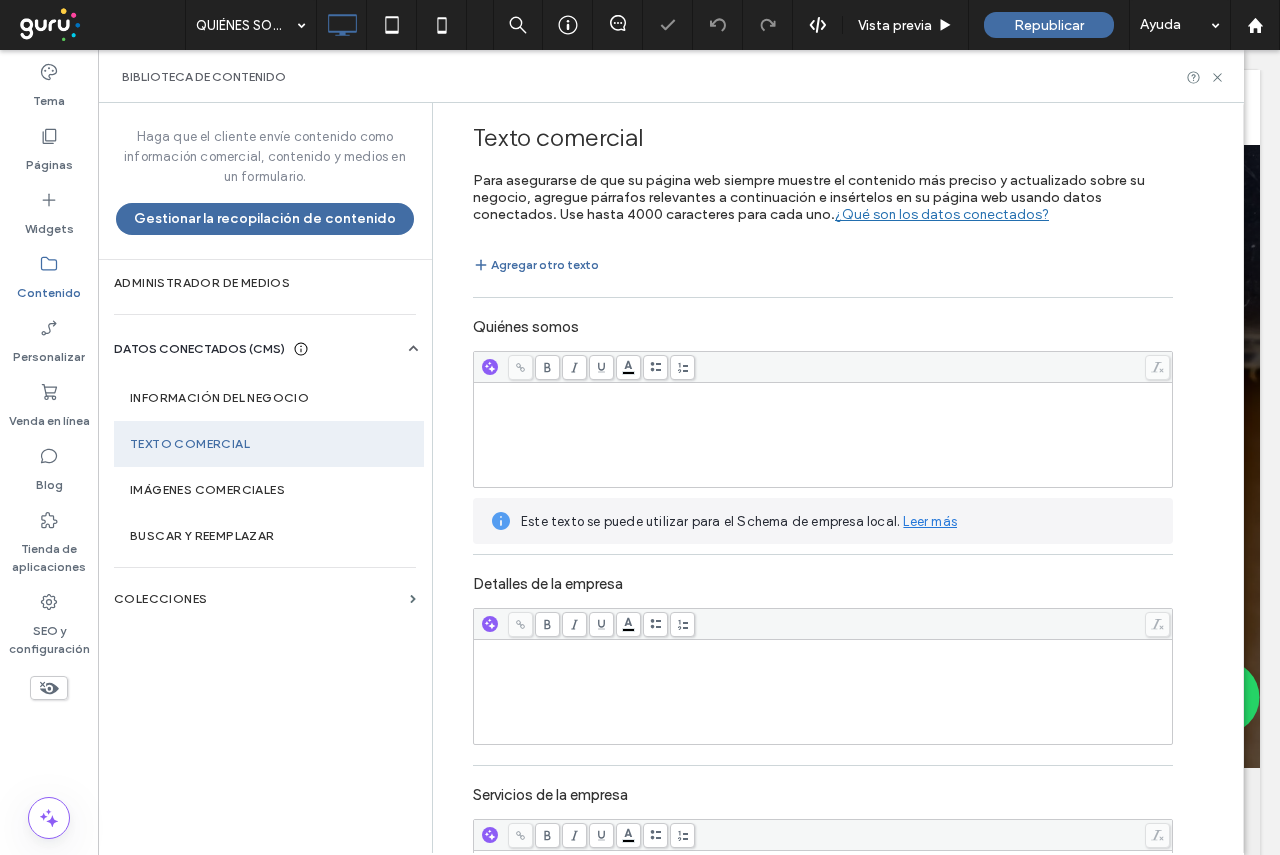 click at bounding box center (823, 435) 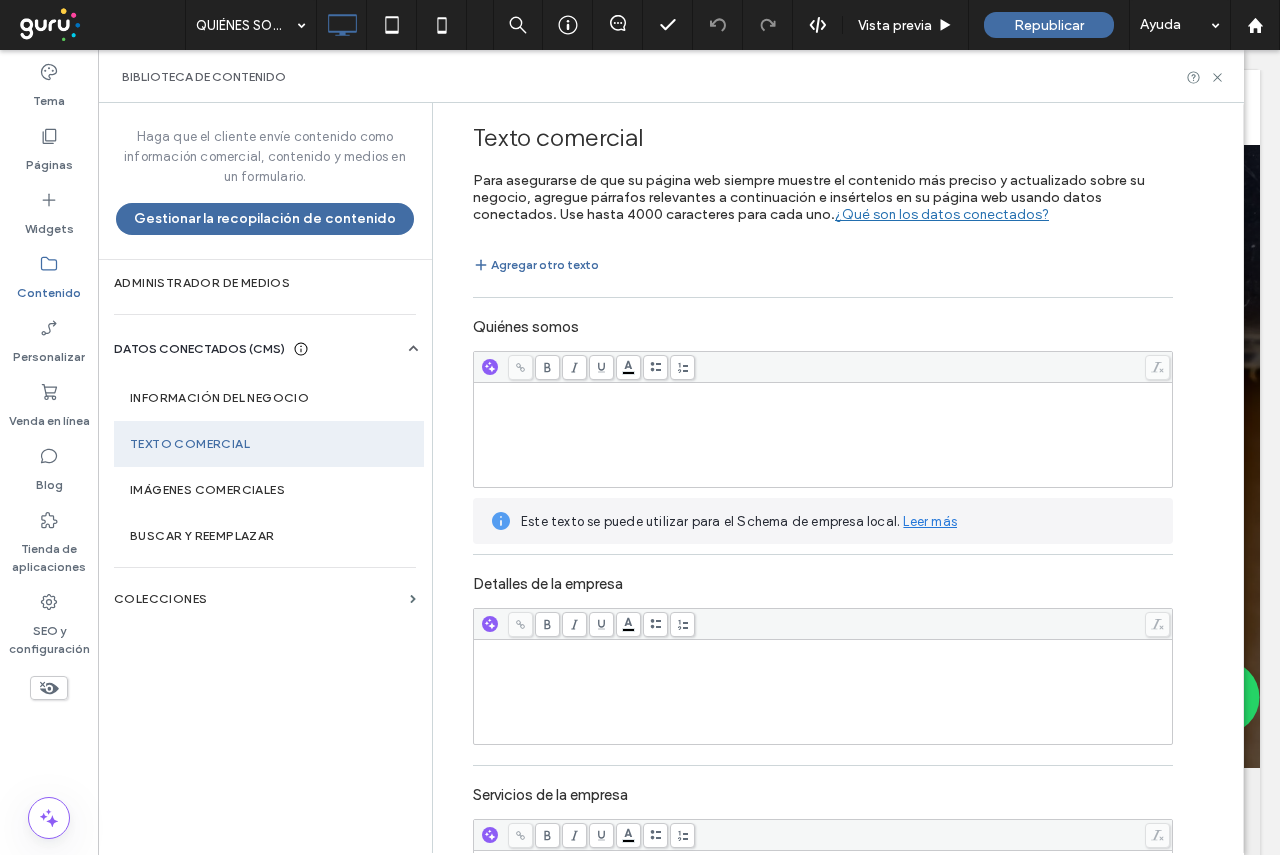 click at bounding box center [823, 435] 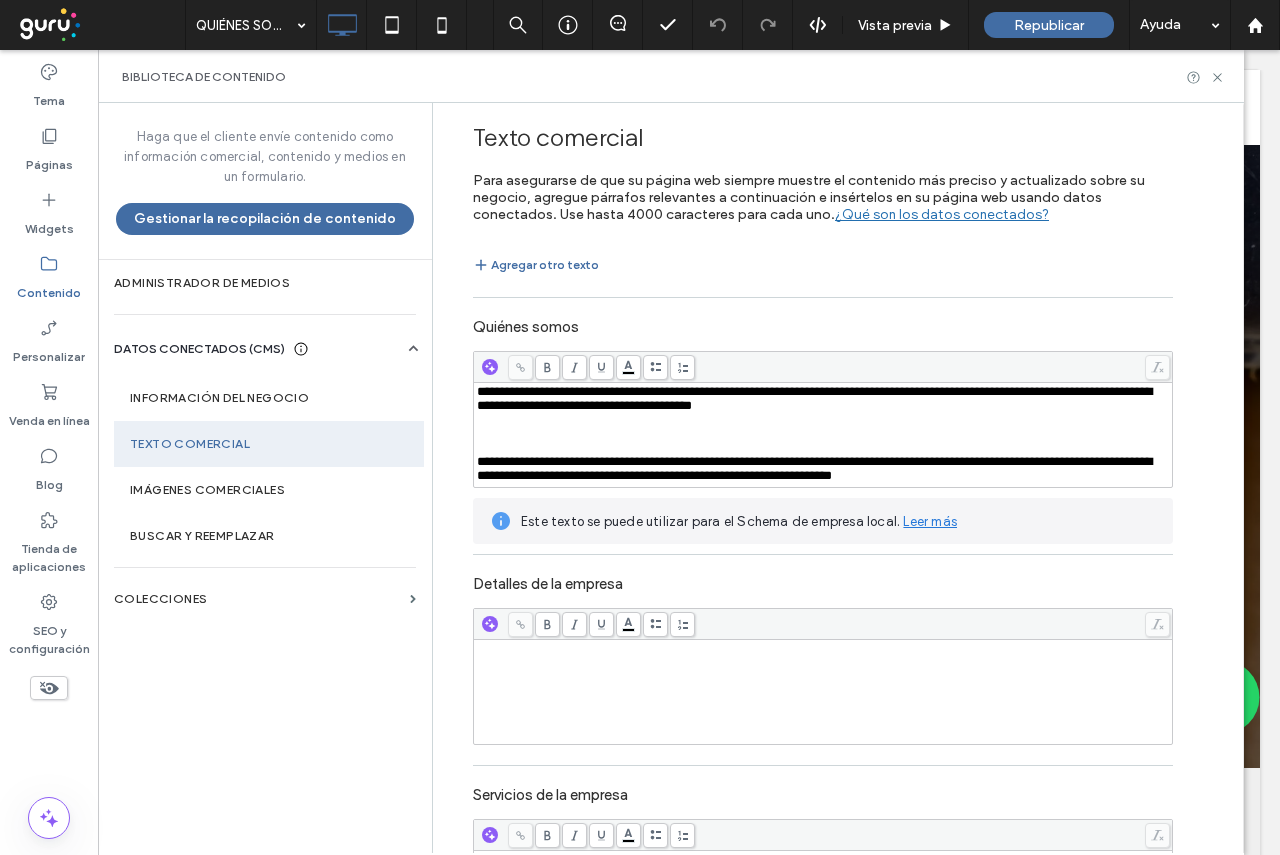 click at bounding box center [823, 420] 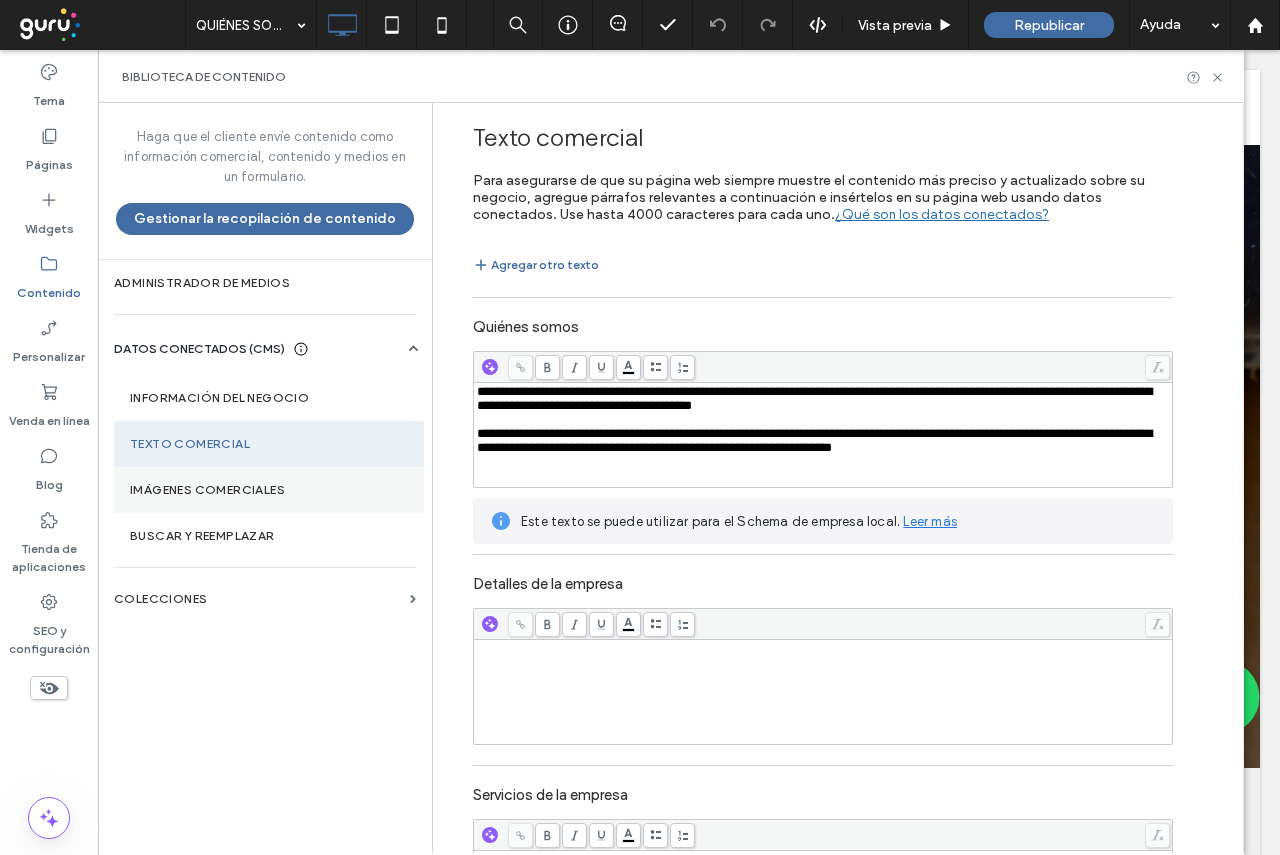 click on "Imágenes comerciales" at bounding box center (269, 490) 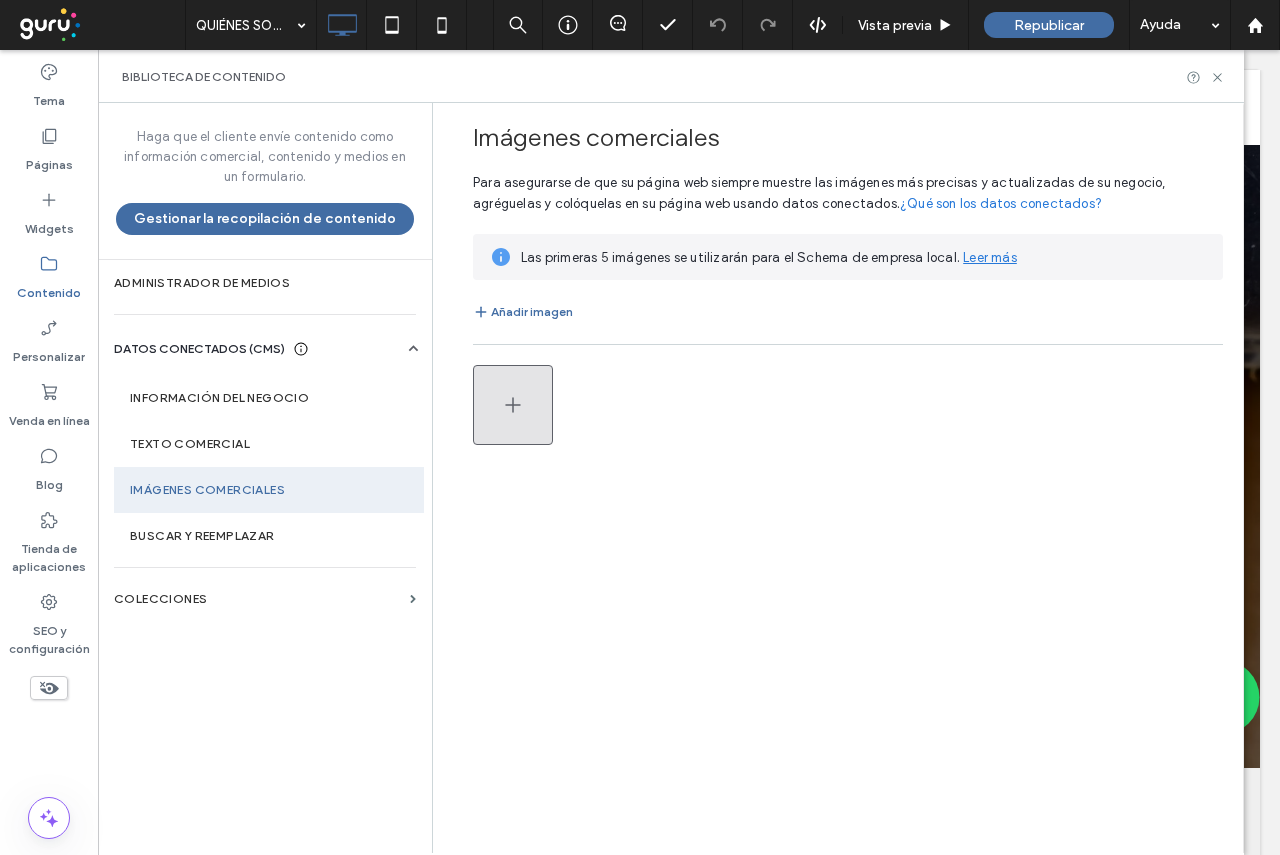 click 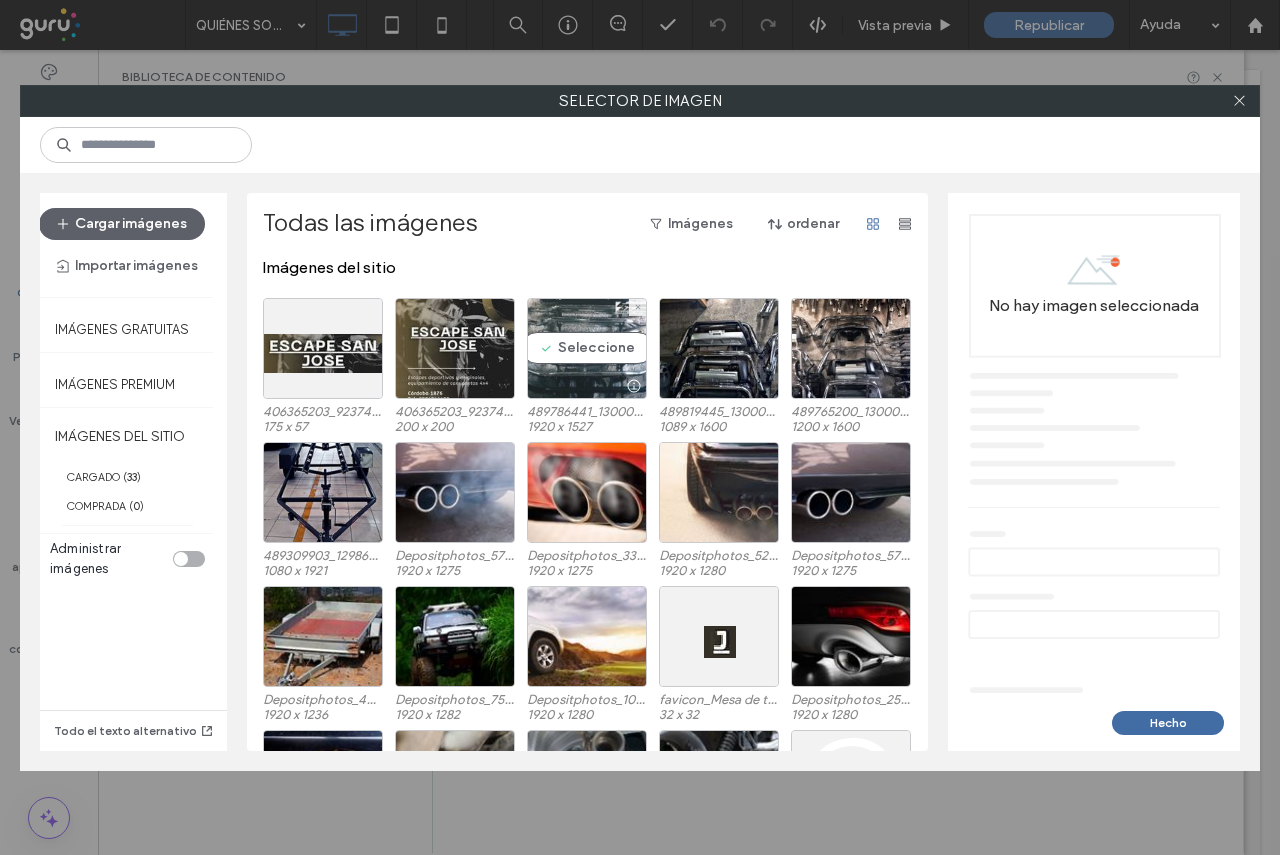 click on "Seleccione" at bounding box center (587, 348) 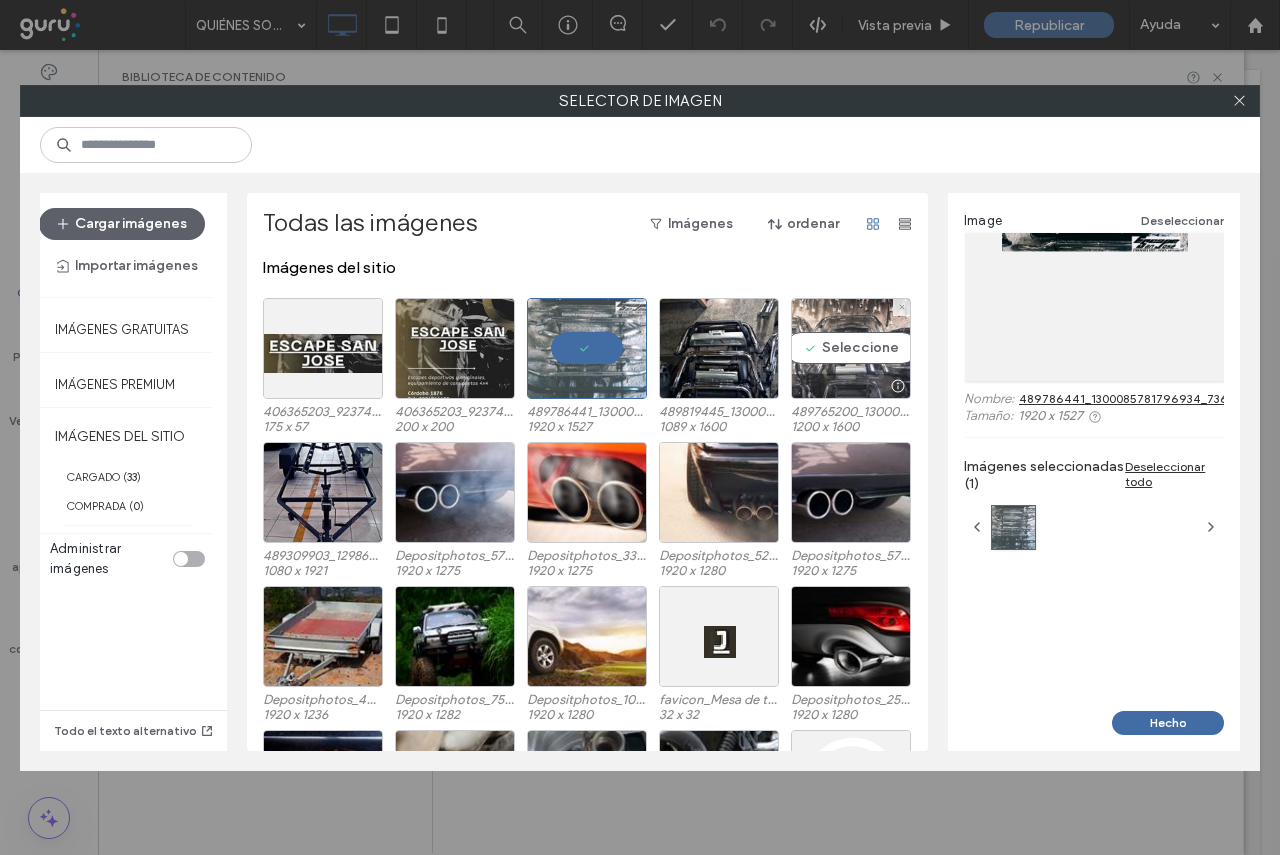 click on "Seleccione" at bounding box center [851, 348] 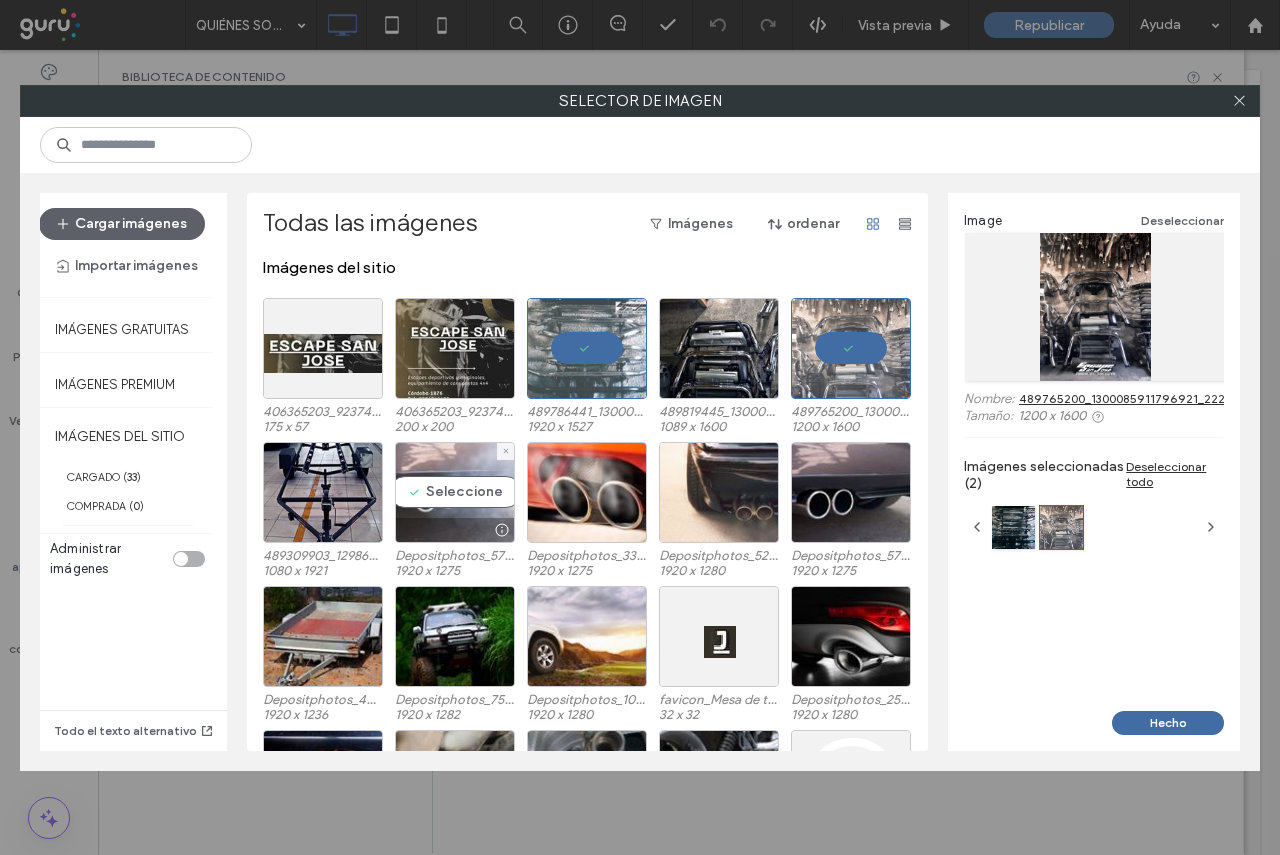 click on "Seleccione" at bounding box center [455, 492] 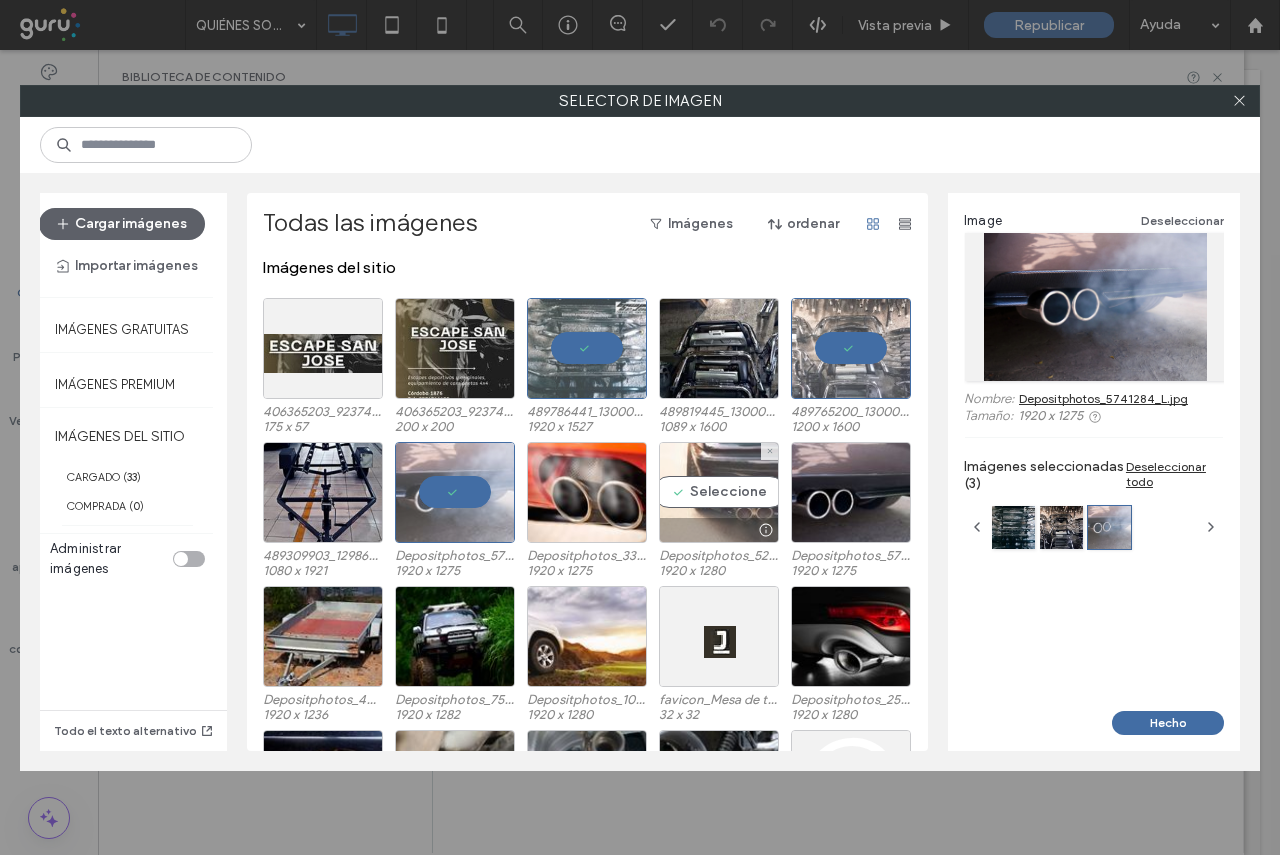 click on "Seleccione" at bounding box center (719, 492) 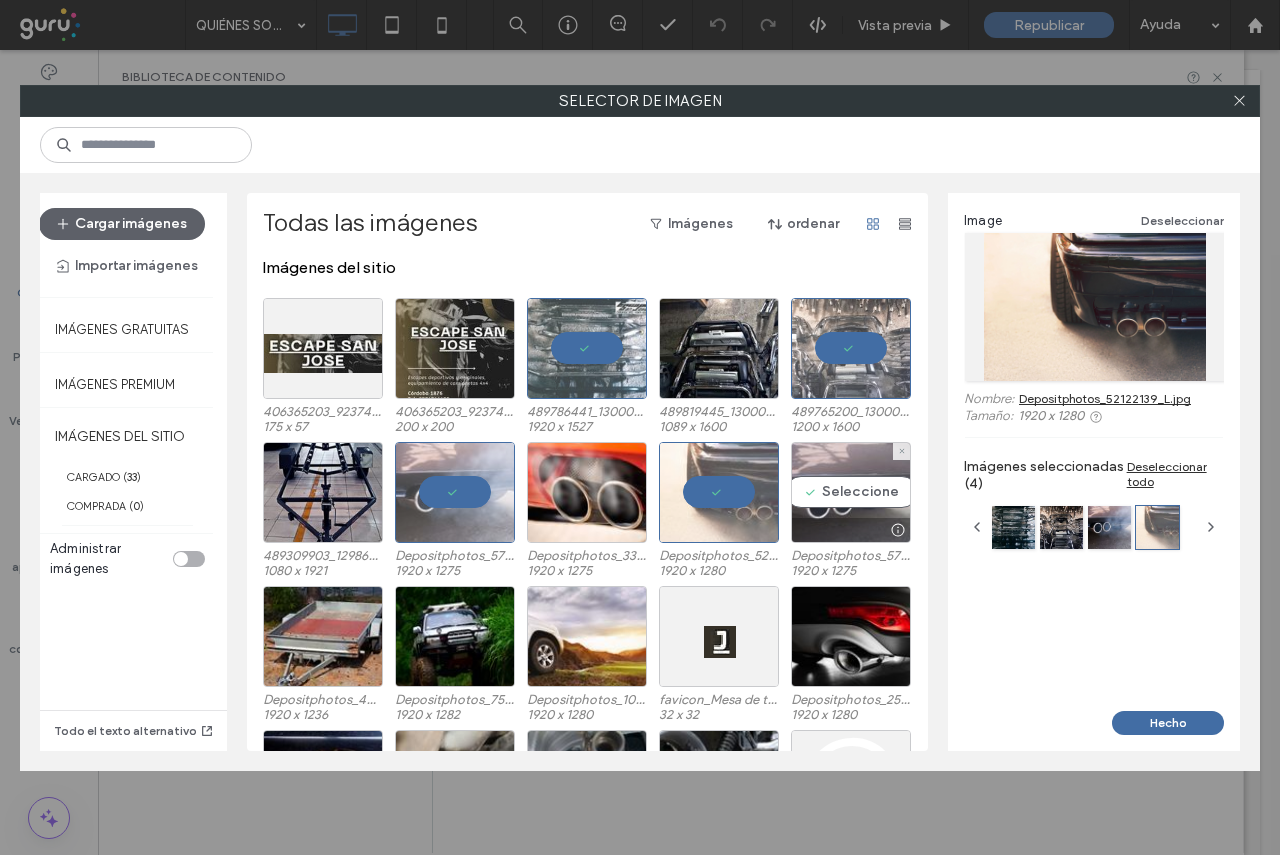 click on "Seleccione" at bounding box center (851, 492) 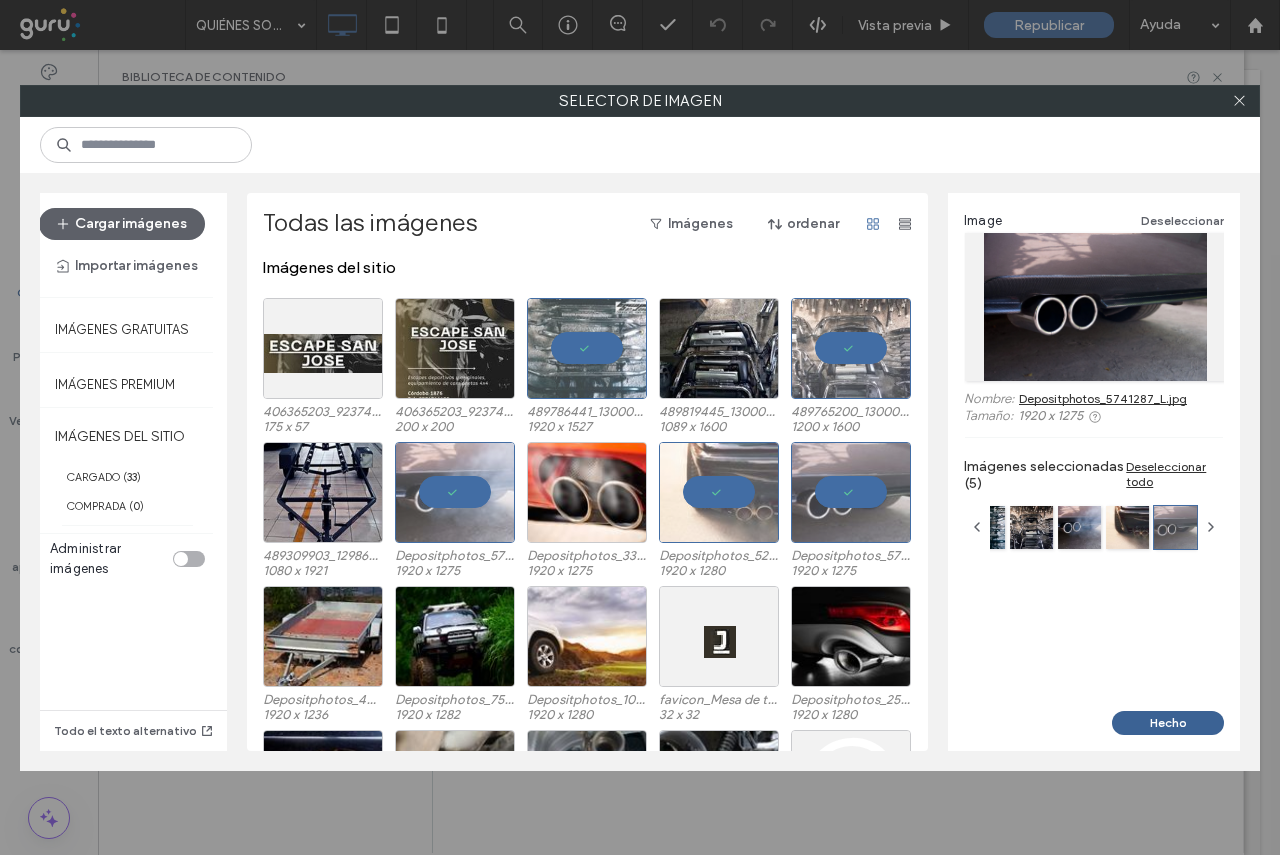 click on "Hecho" at bounding box center [1168, 723] 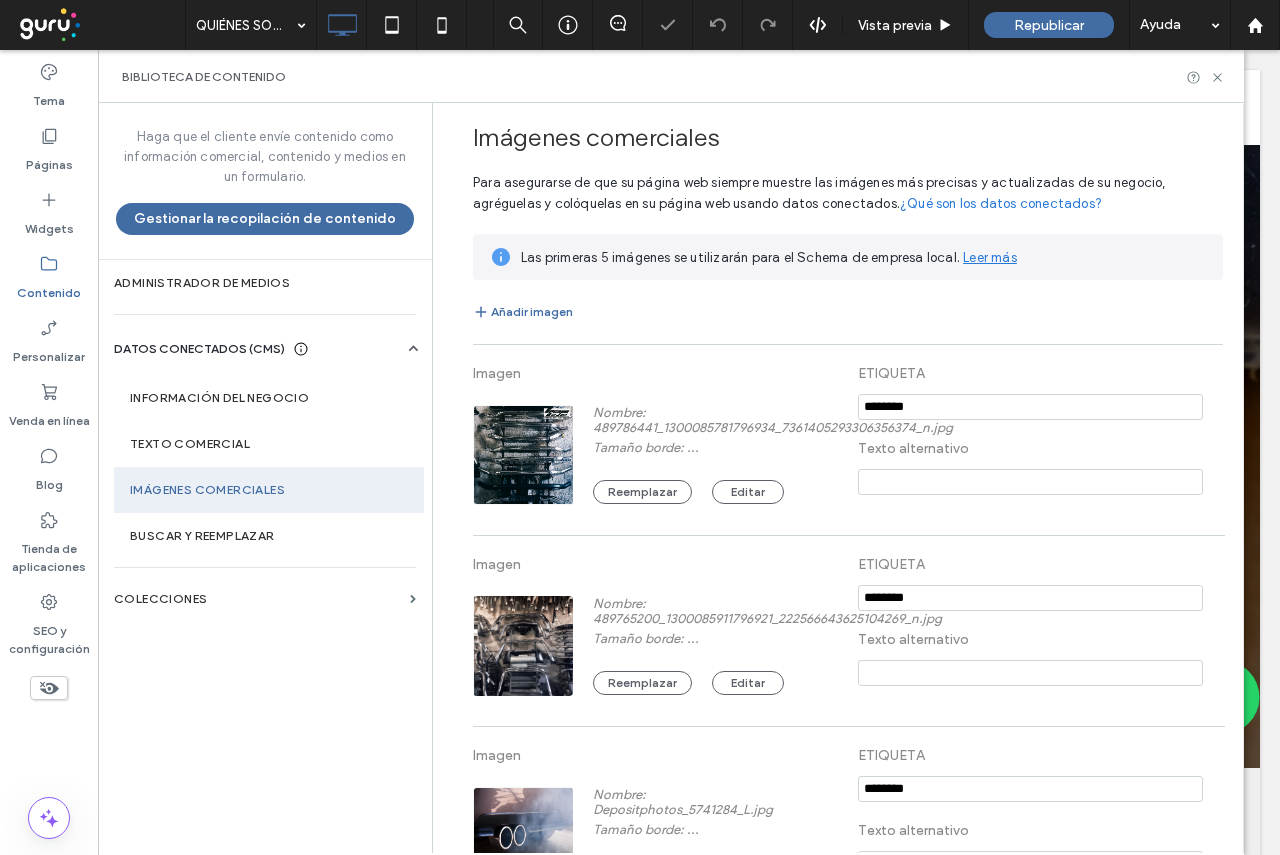 scroll, scrollTop: 483, scrollLeft: 0, axis: vertical 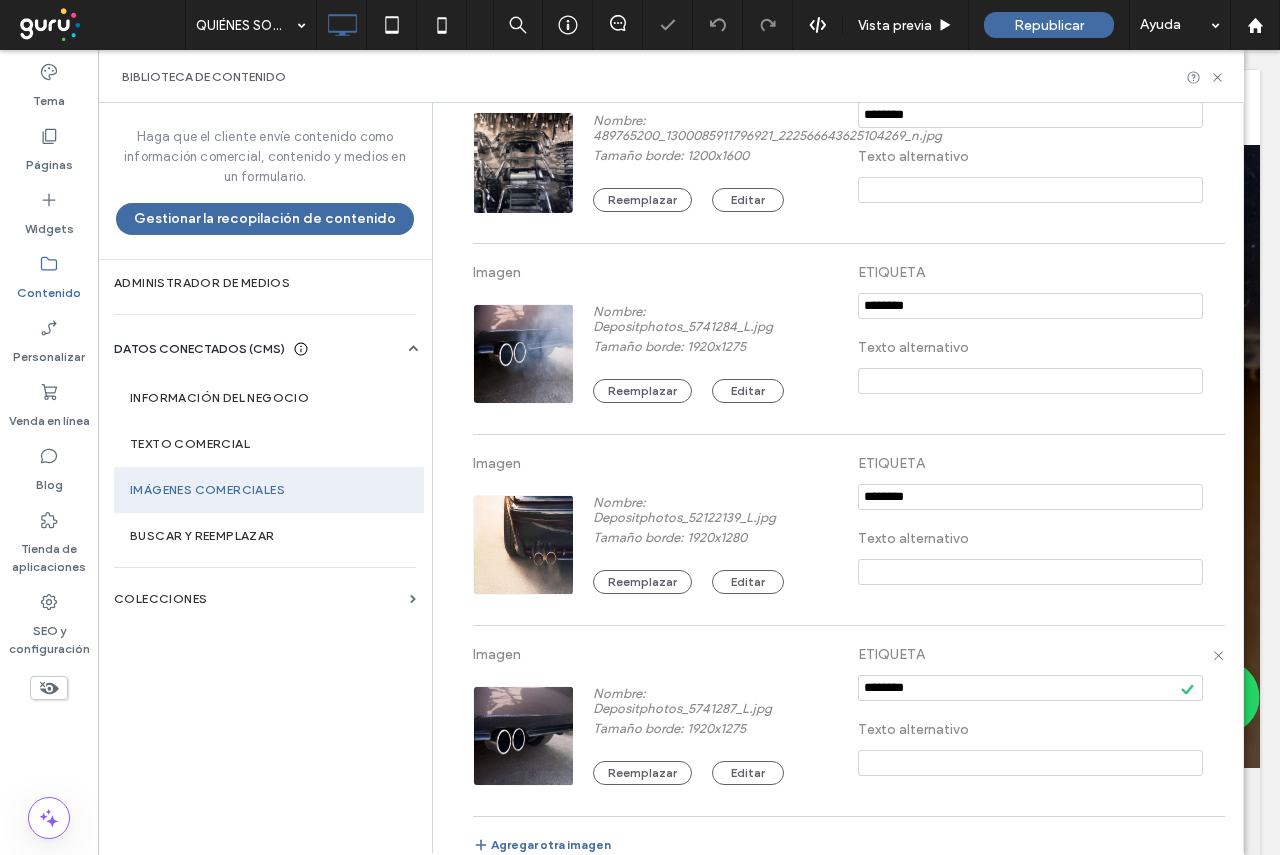 click at bounding box center [1030, 763] 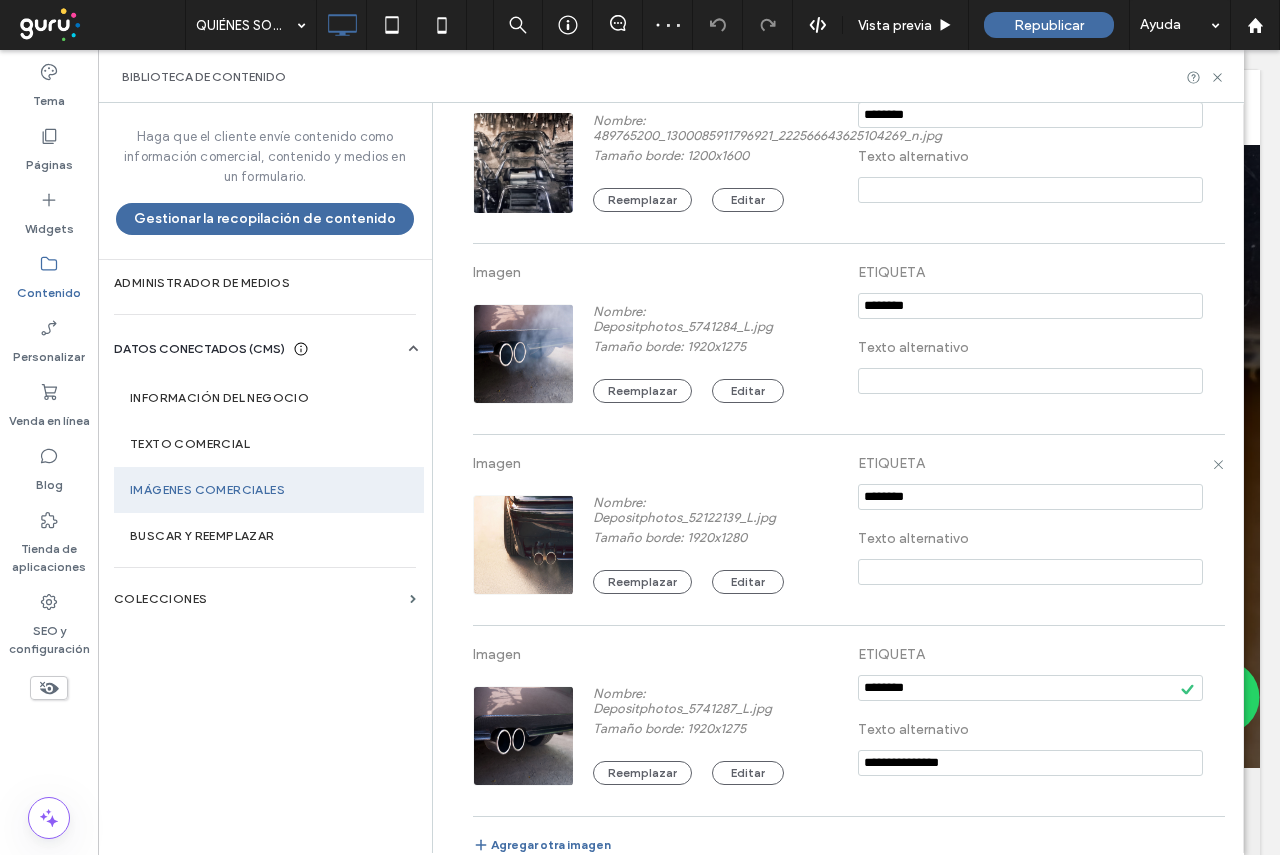 type on "**********" 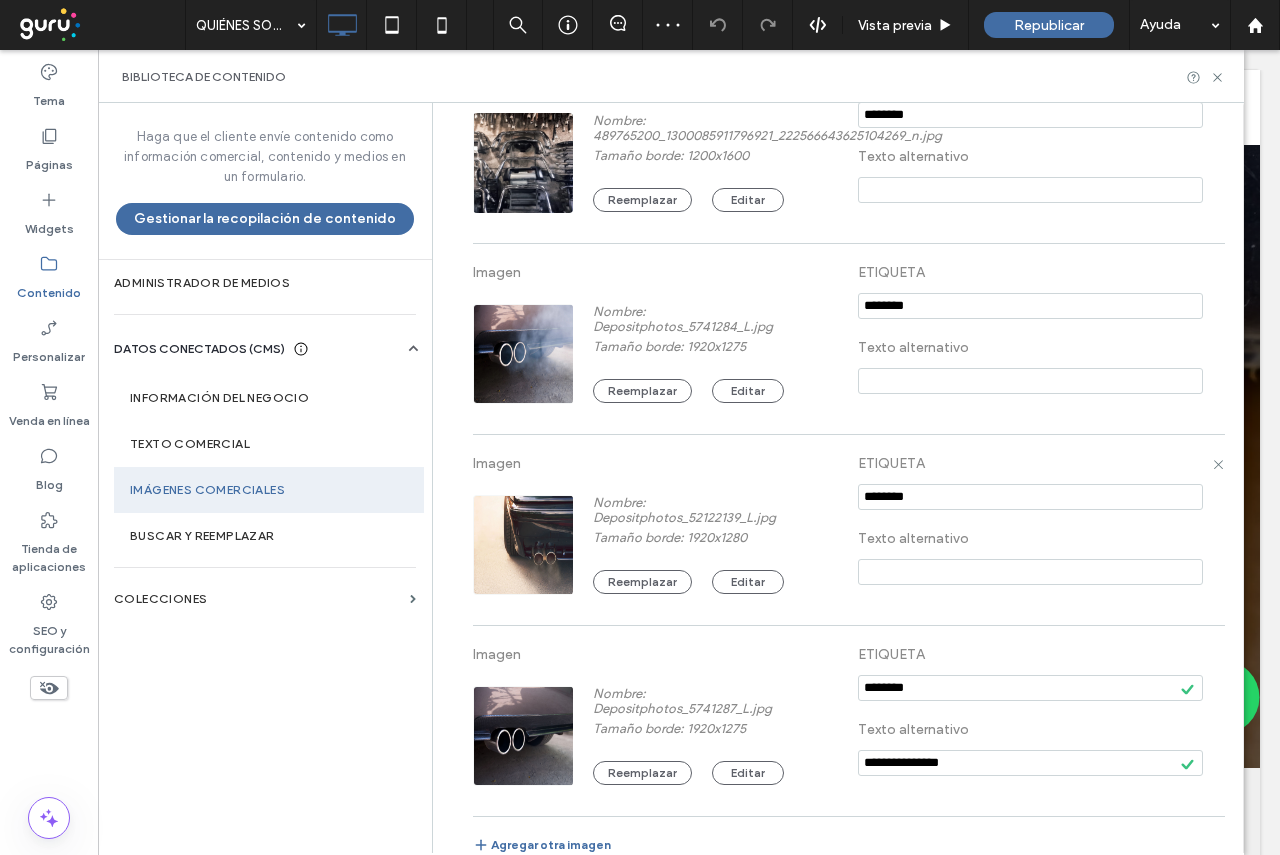 click at bounding box center [1030, 572] 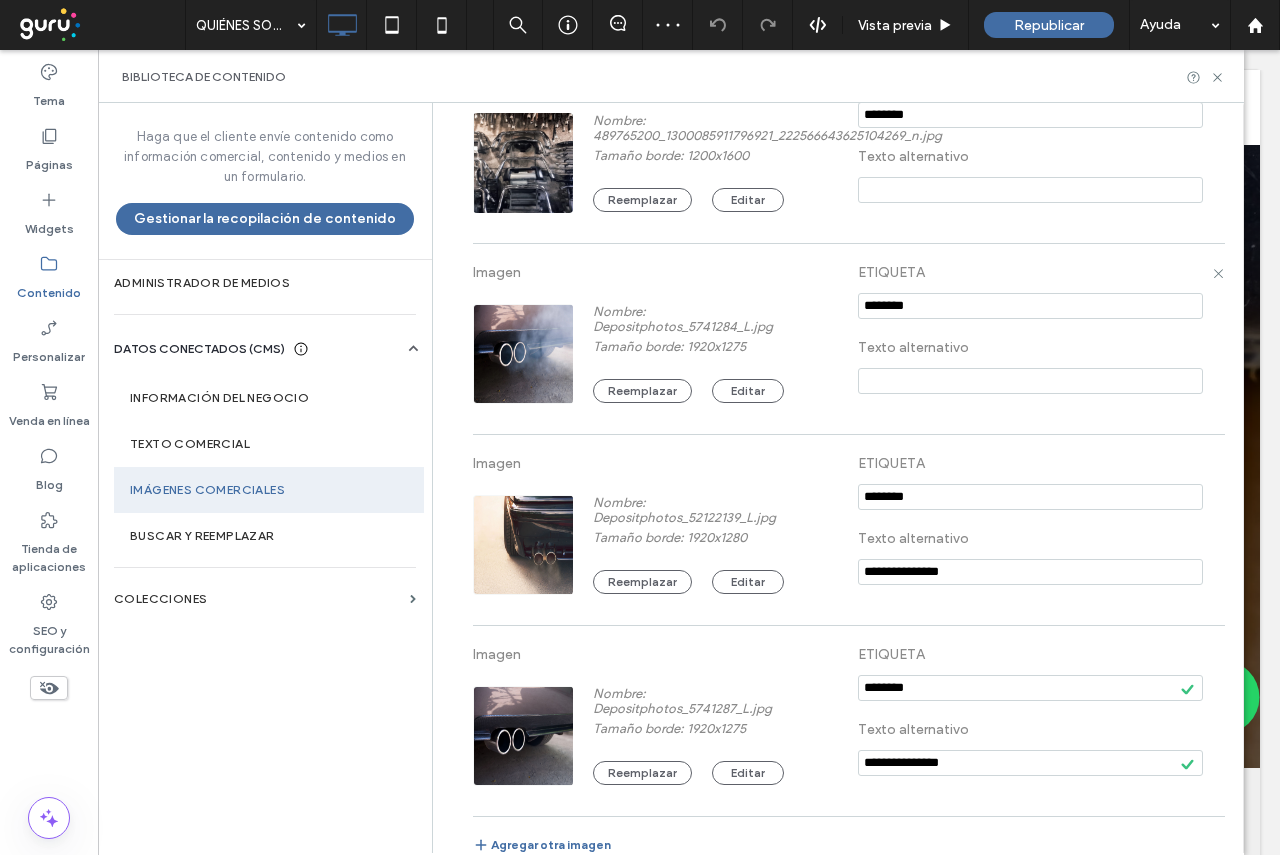 type on "**********" 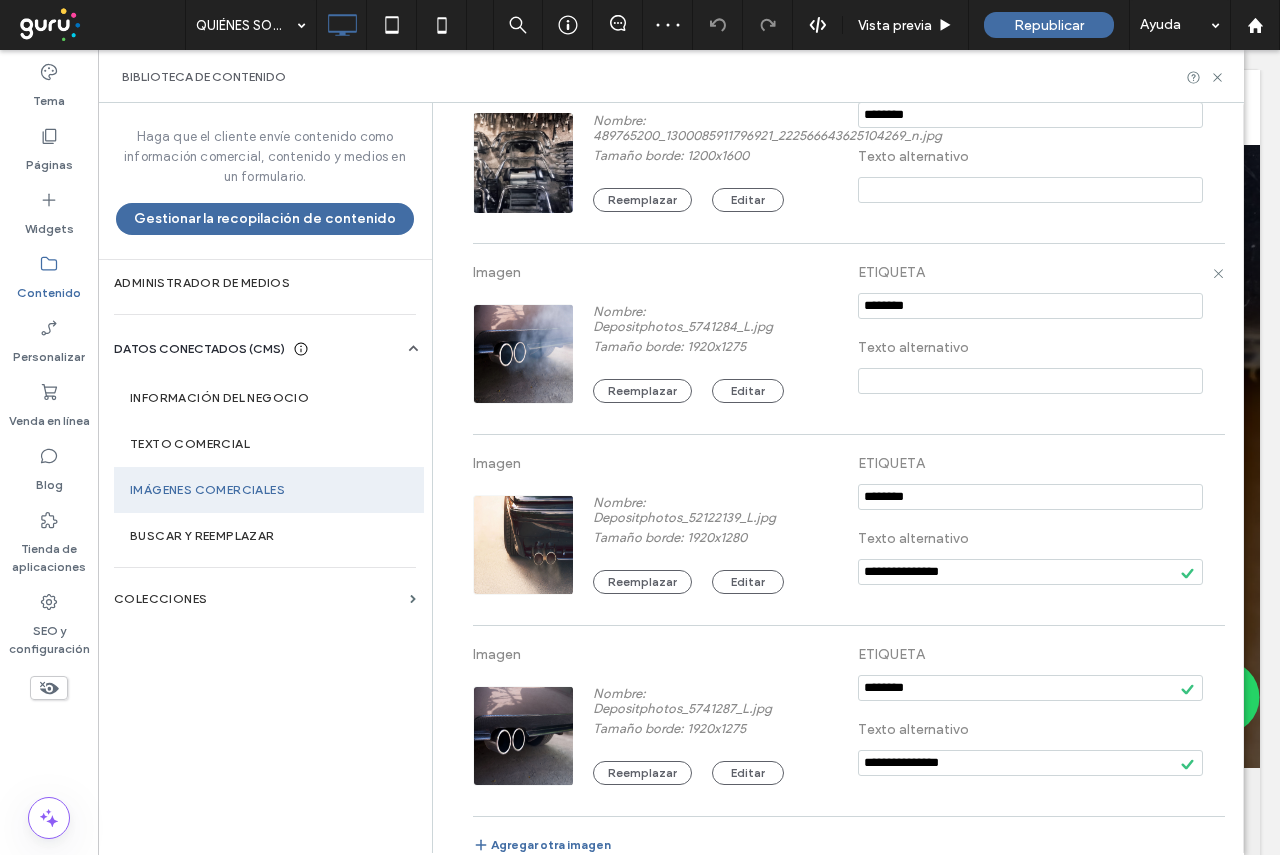 click at bounding box center [1030, 381] 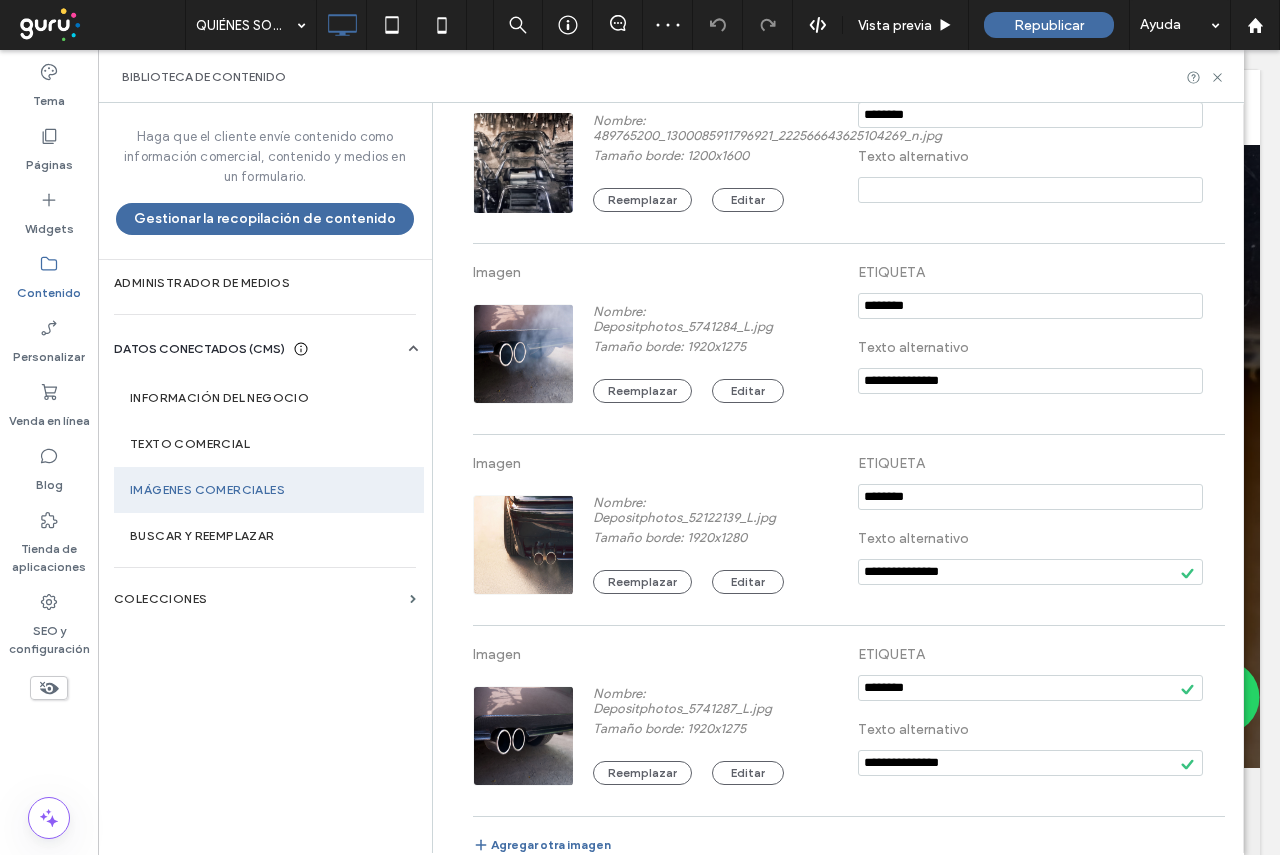 type on "**********" 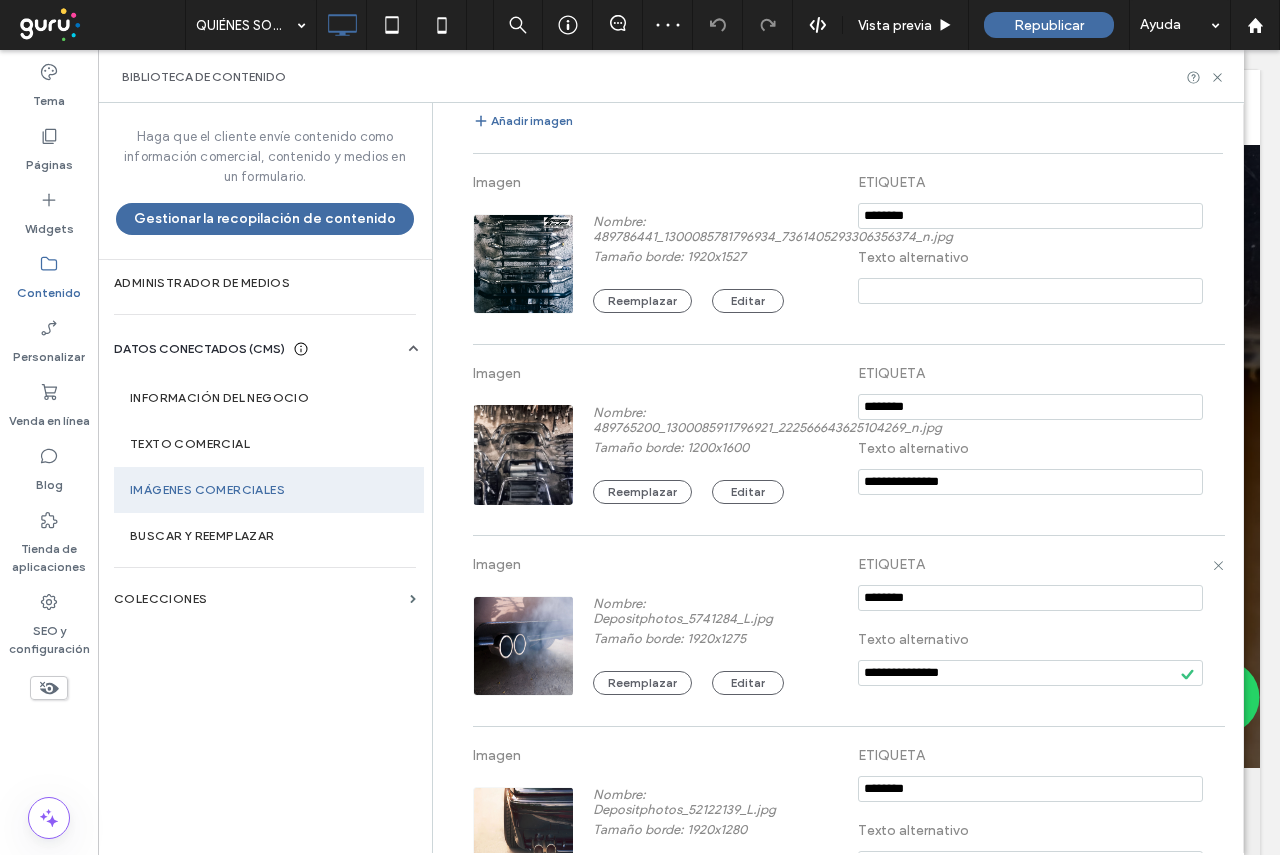 scroll, scrollTop: 183, scrollLeft: 0, axis: vertical 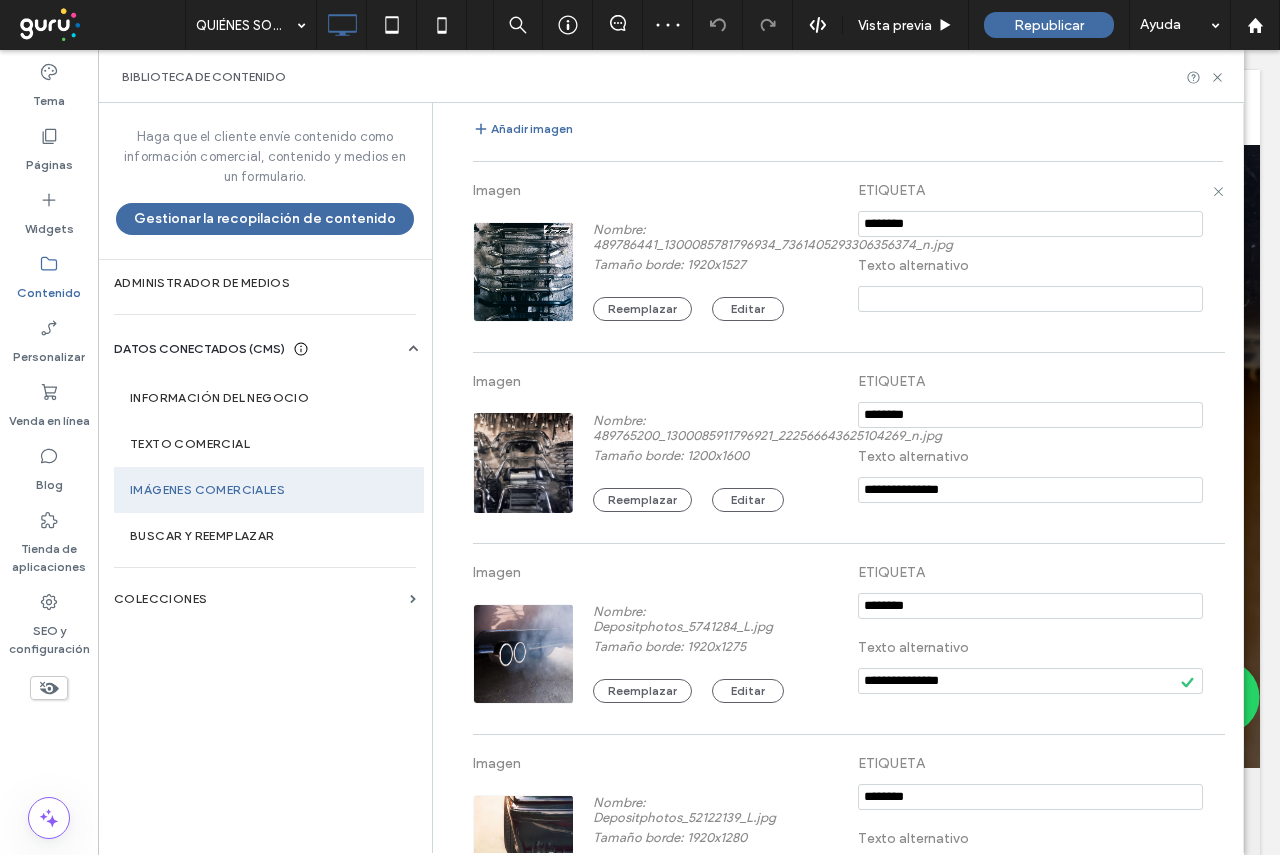 type on "**********" 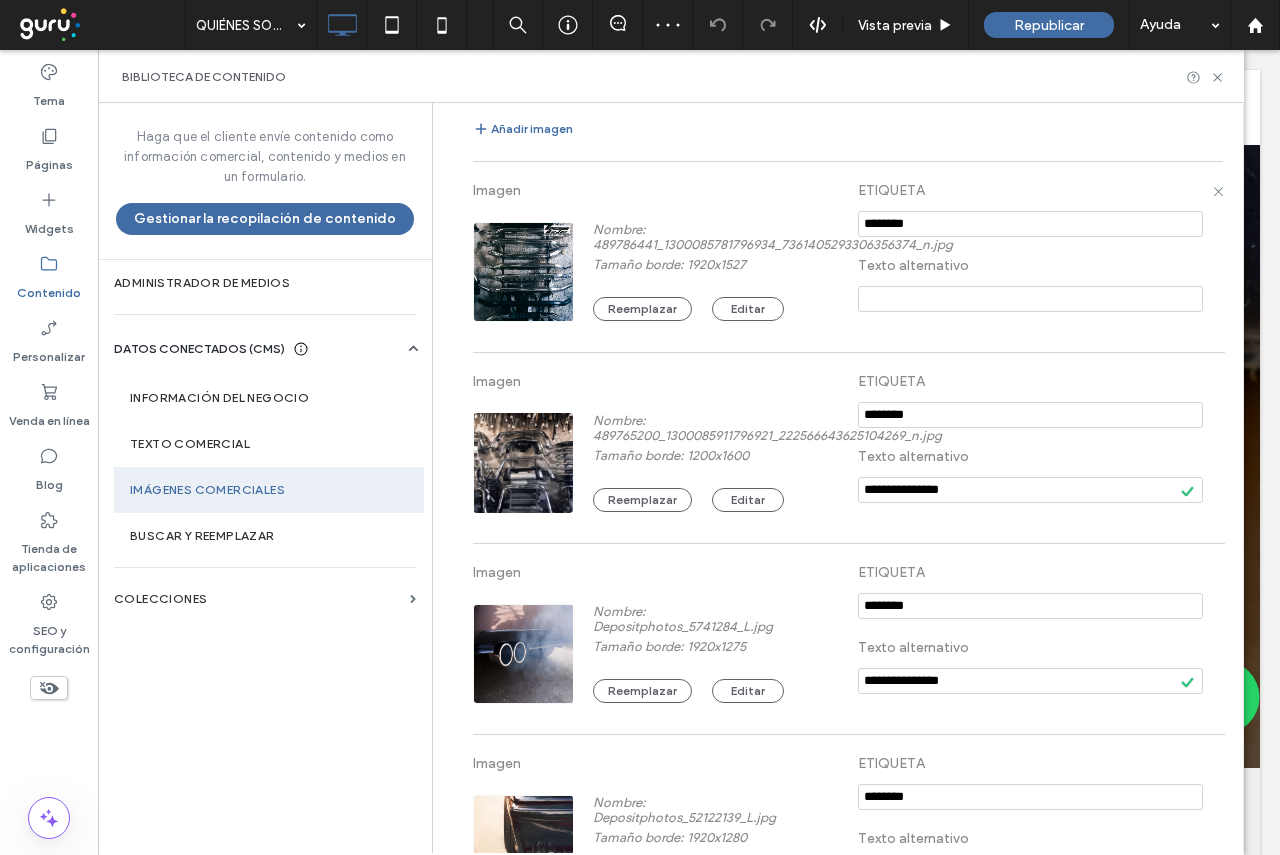click at bounding box center [1030, 299] 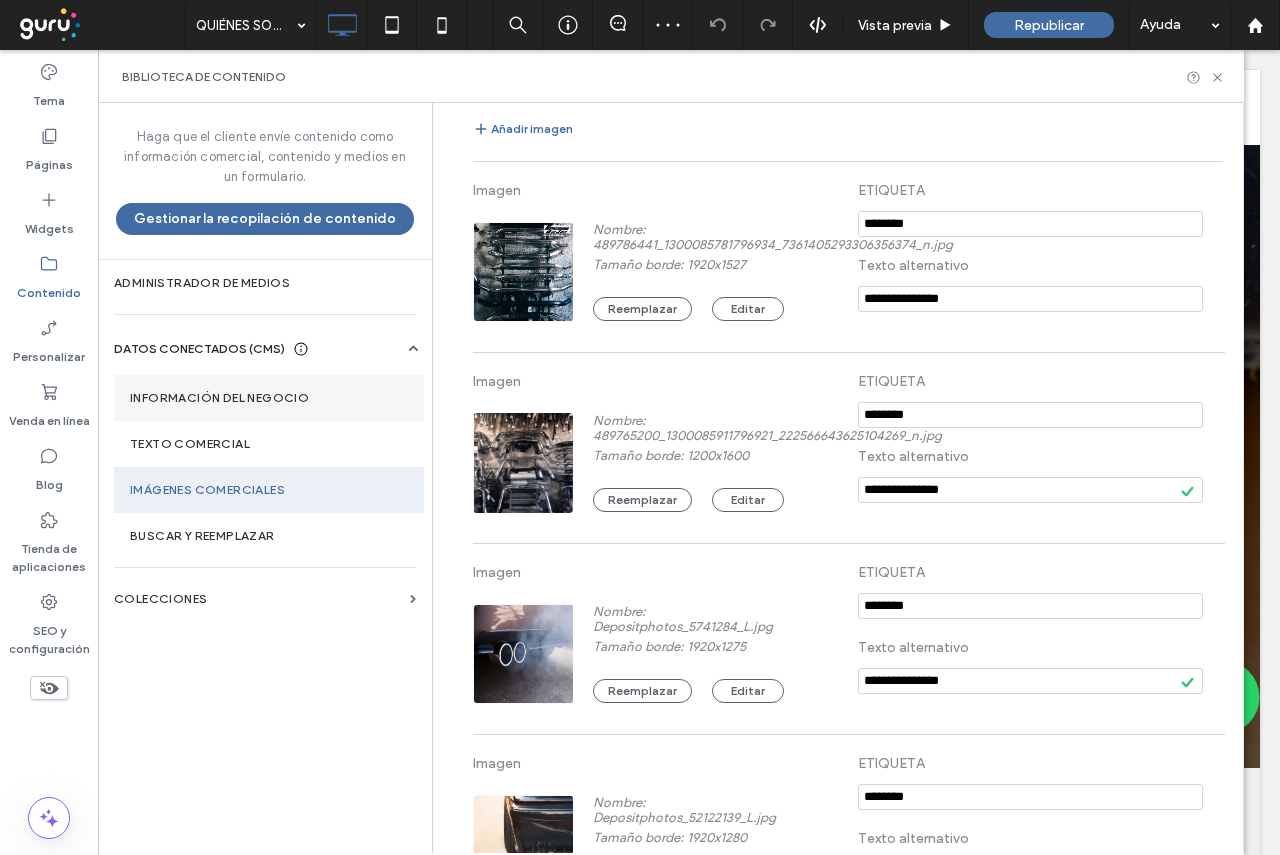 type on "**********" 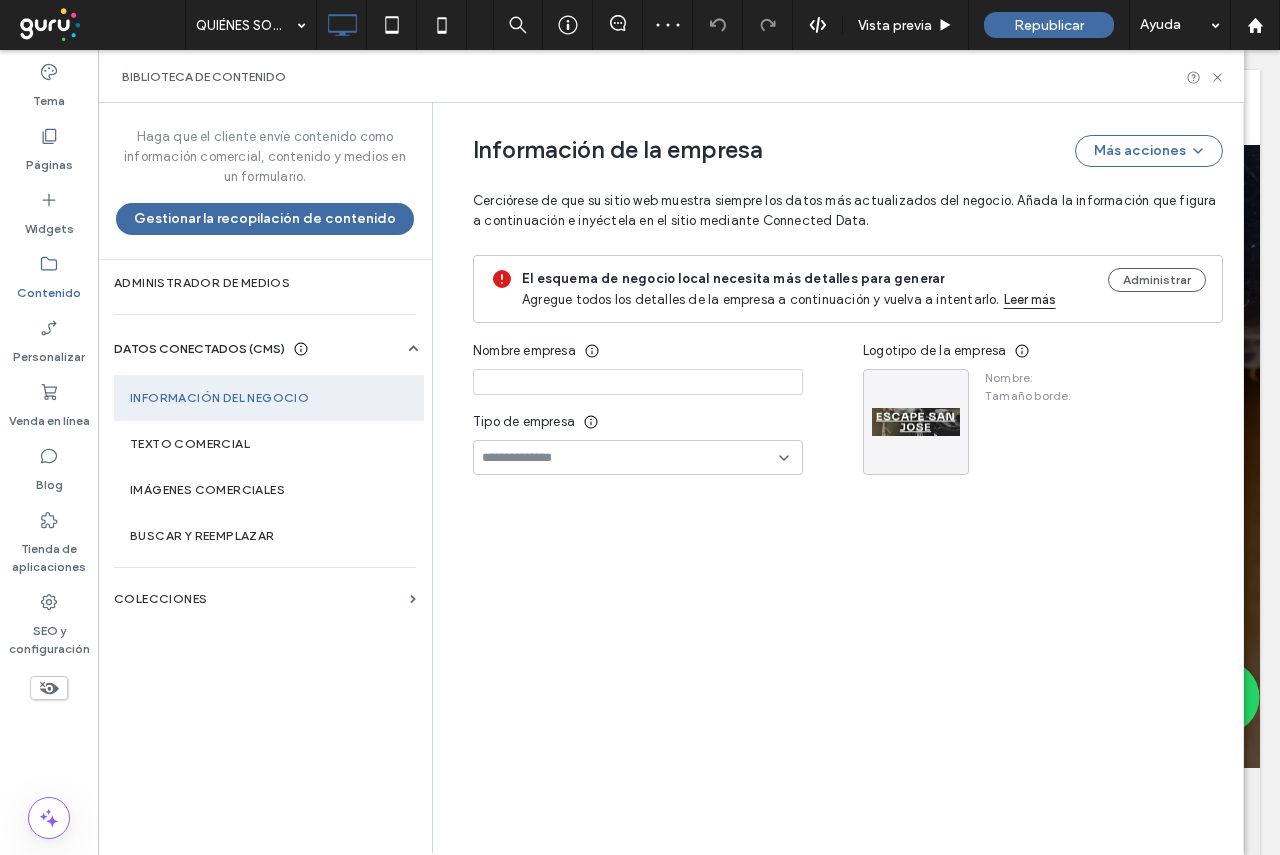 type on "**********" 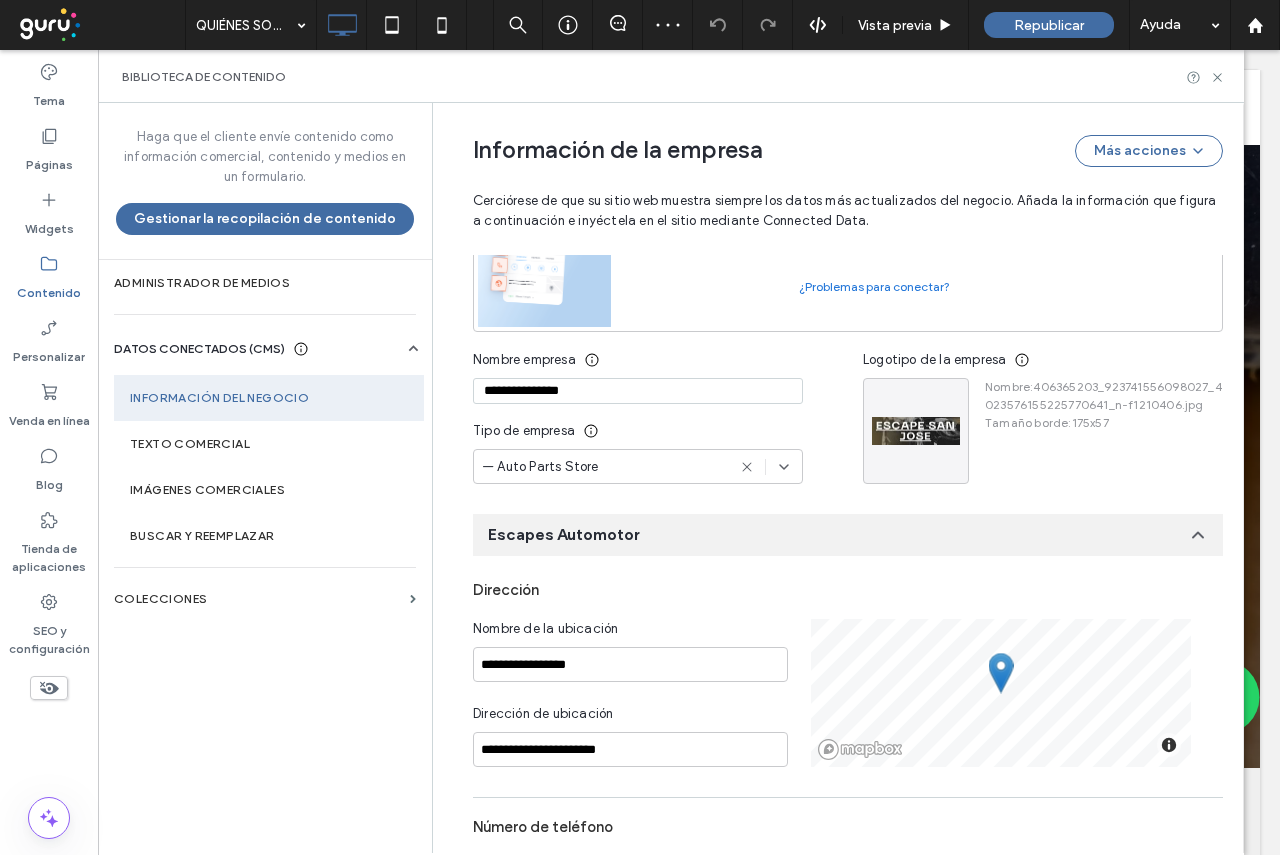 scroll, scrollTop: 0, scrollLeft: 0, axis: both 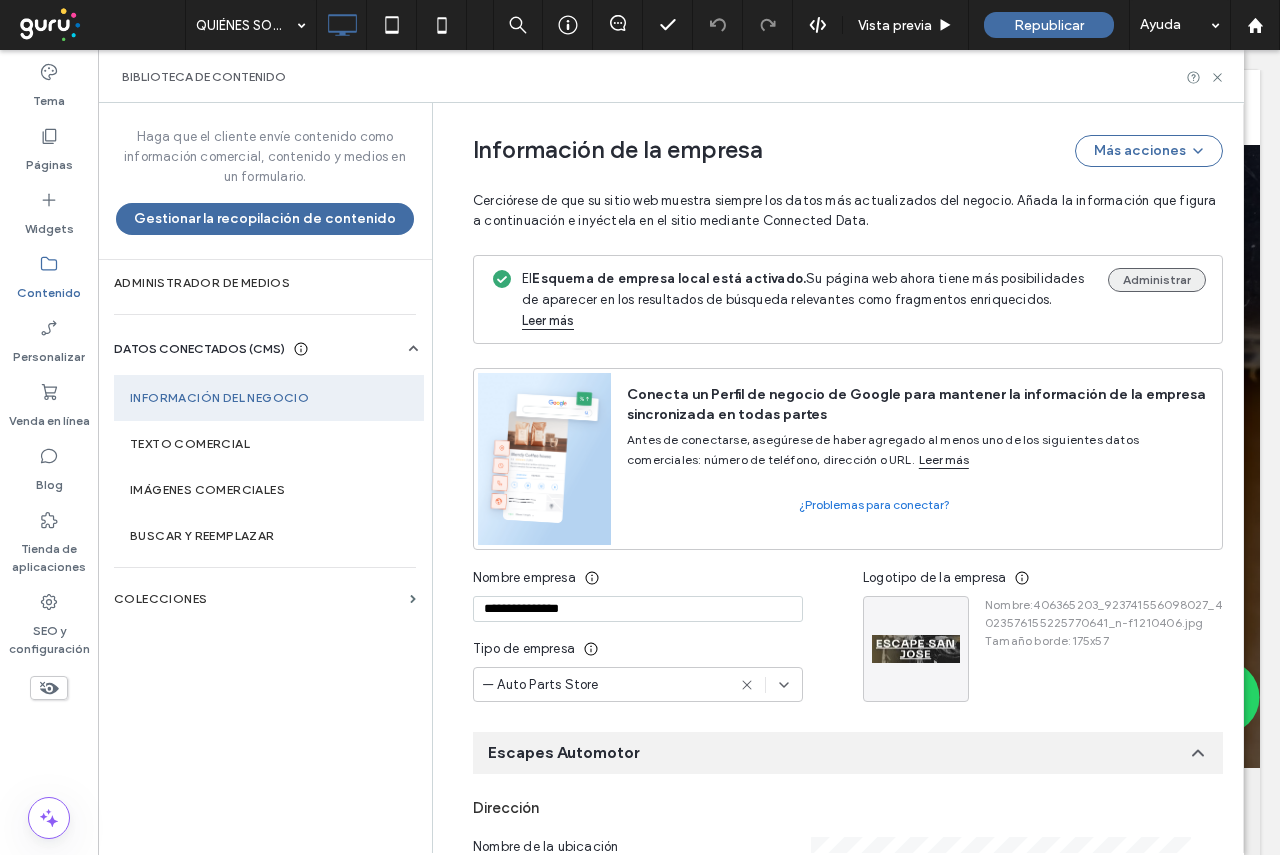 click on "Administrar" at bounding box center (1157, 280) 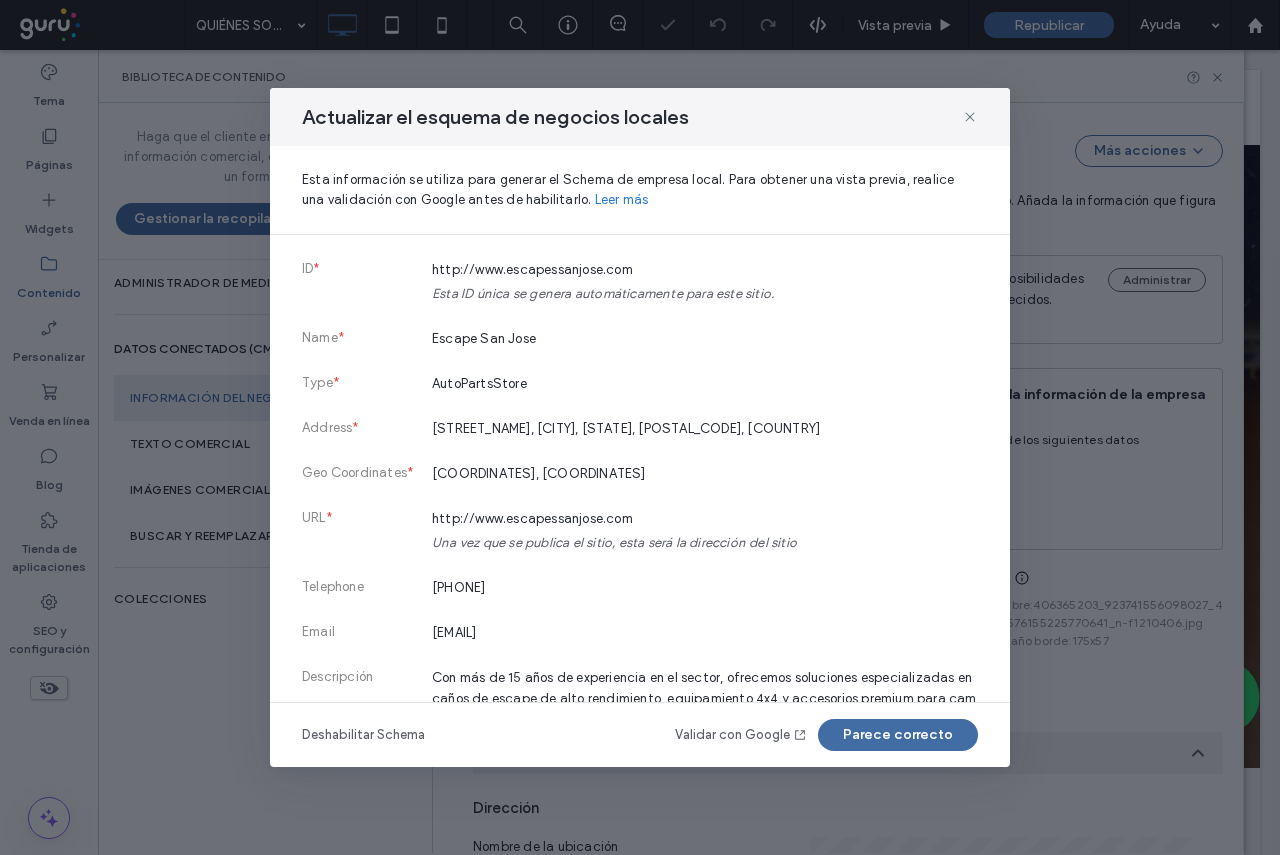 click on "Validar con Google" at bounding box center (741, 735) 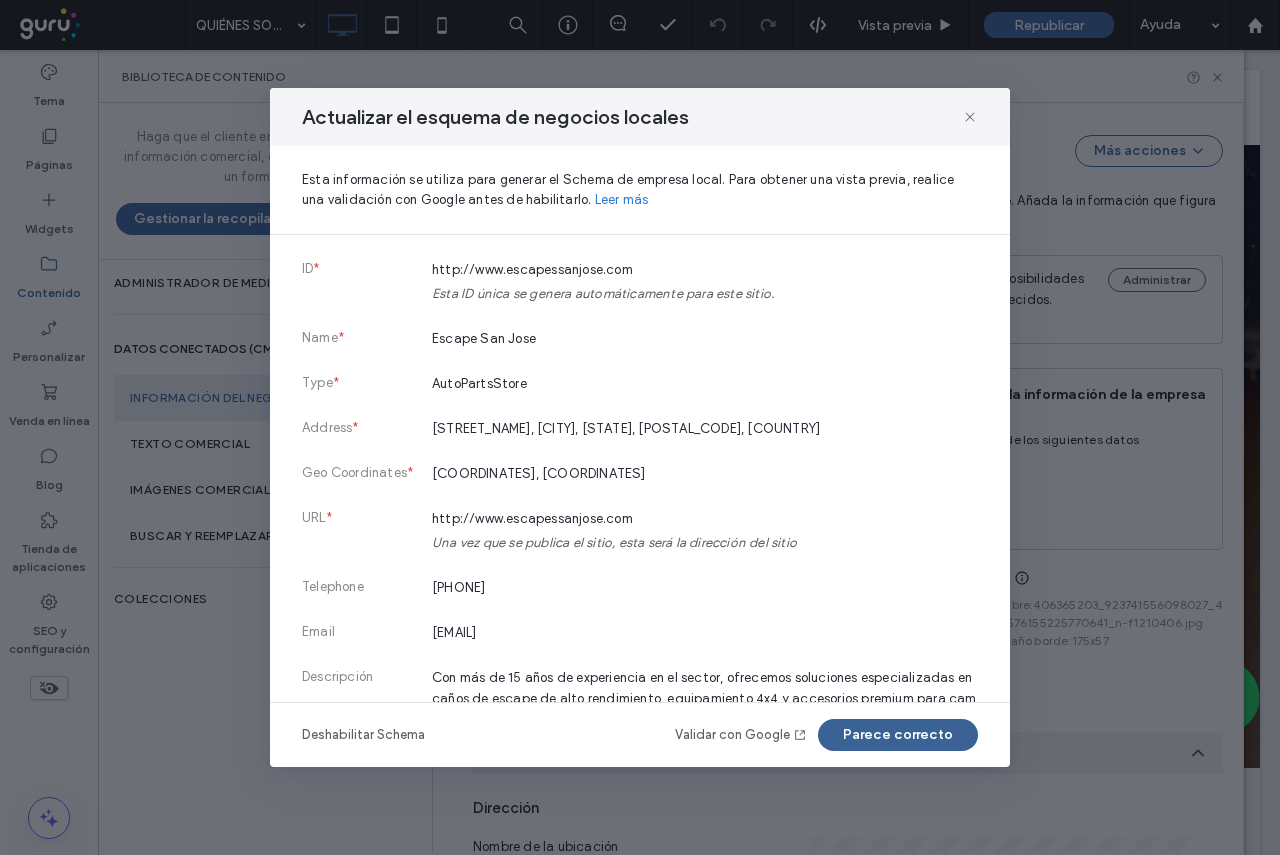 click on "Parece correcto" at bounding box center [898, 735] 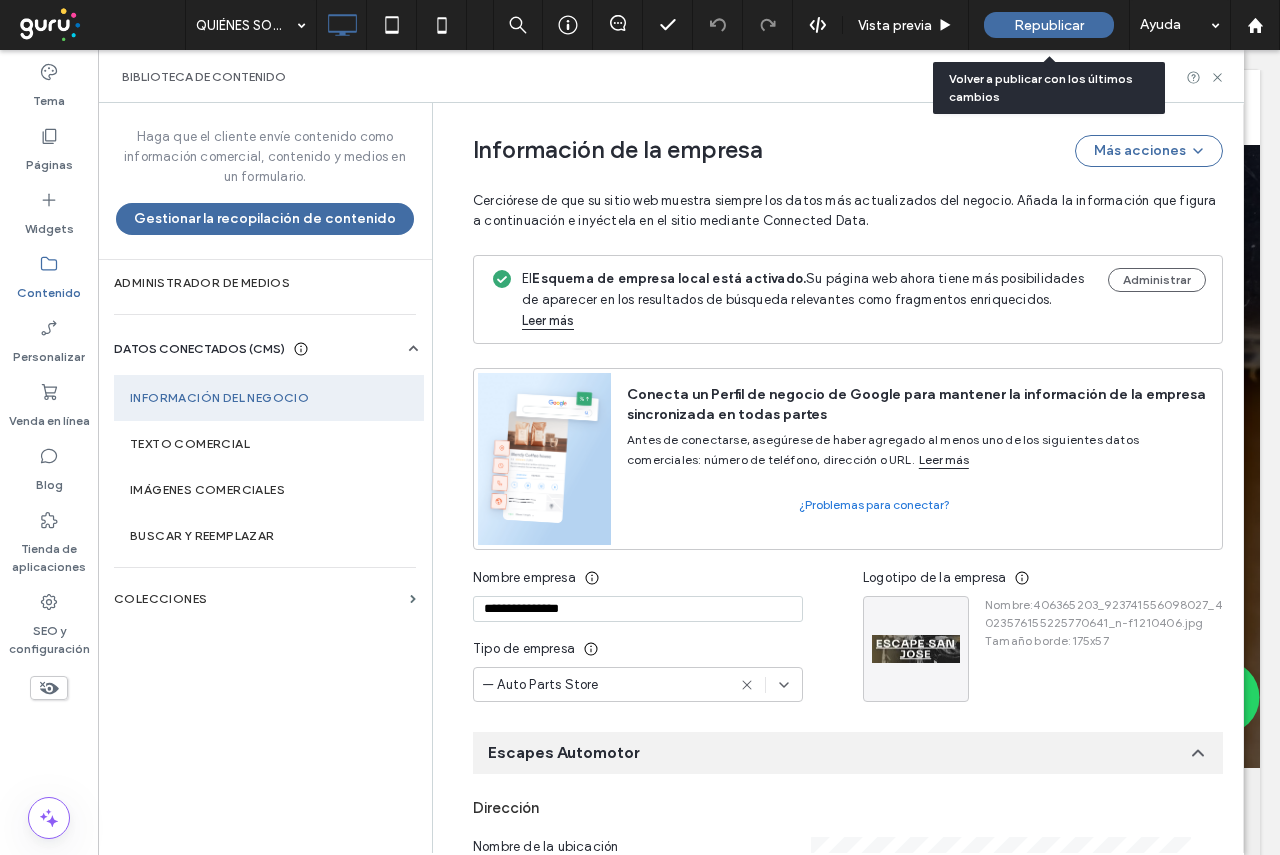 click on "Republicar" at bounding box center (1049, 25) 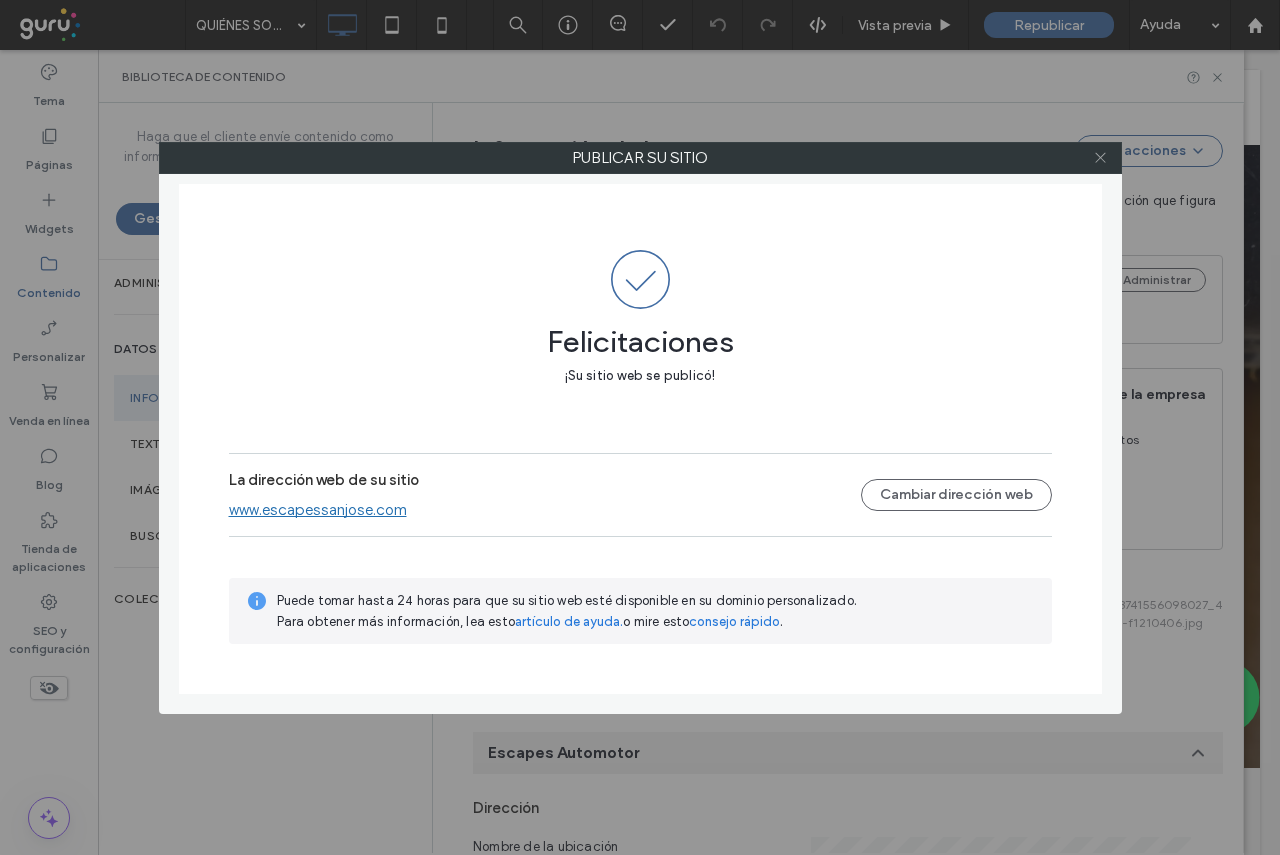 click 